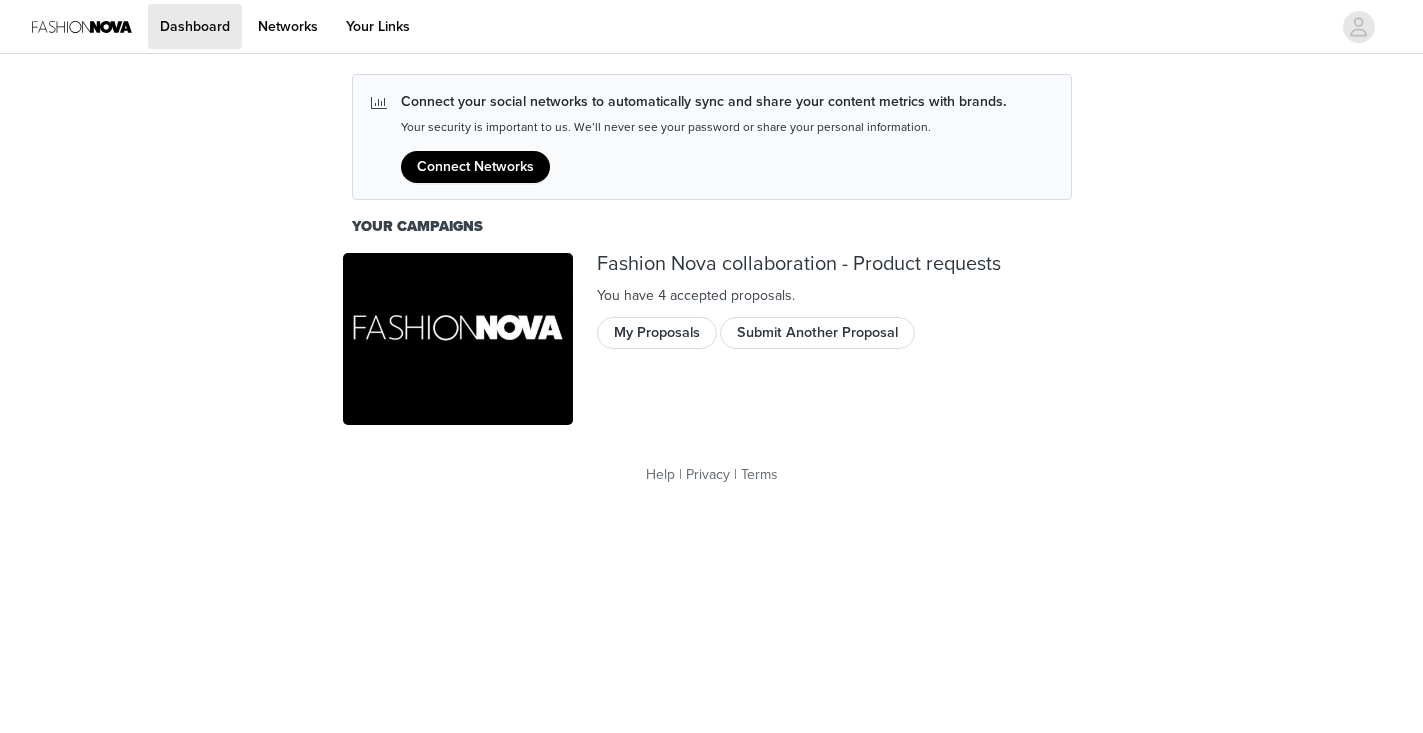 scroll, scrollTop: 0, scrollLeft: 0, axis: both 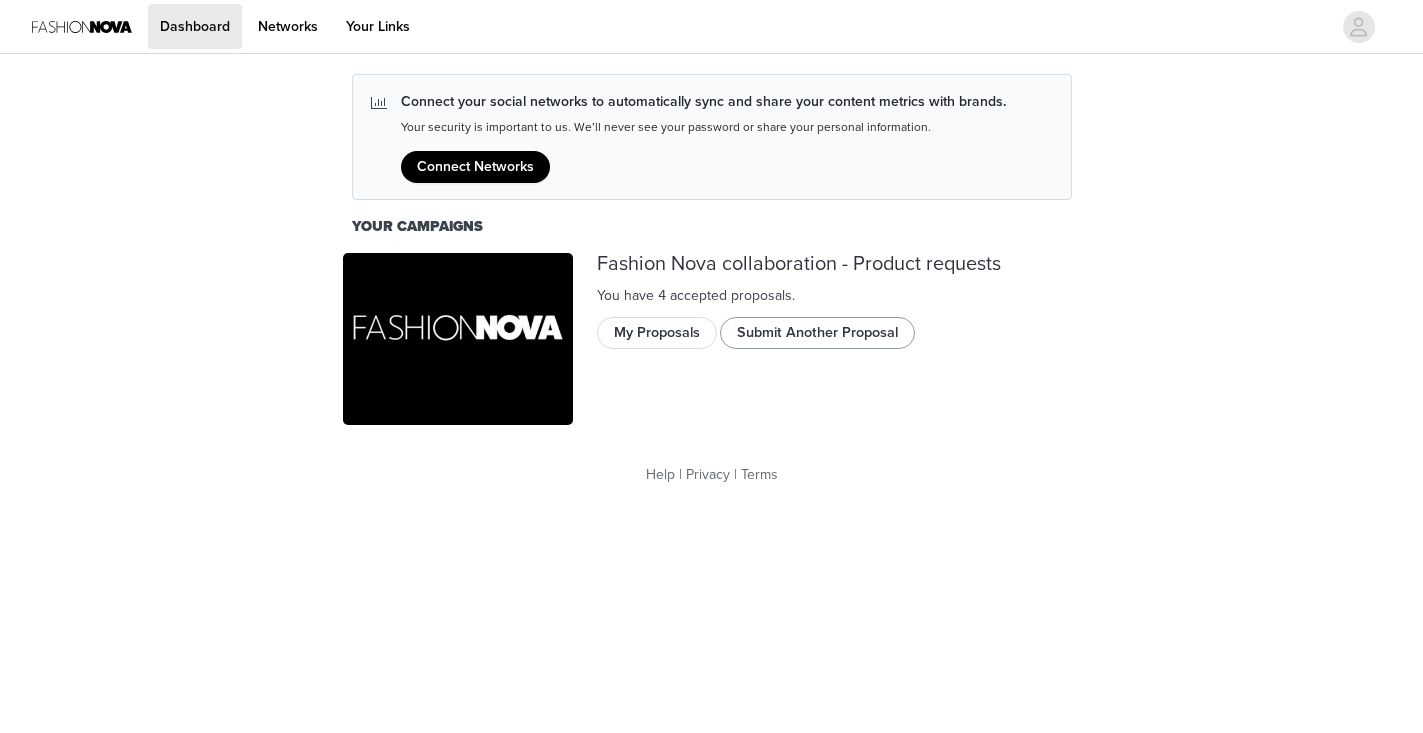 click on "Submit Another Proposal" at bounding box center [817, 333] 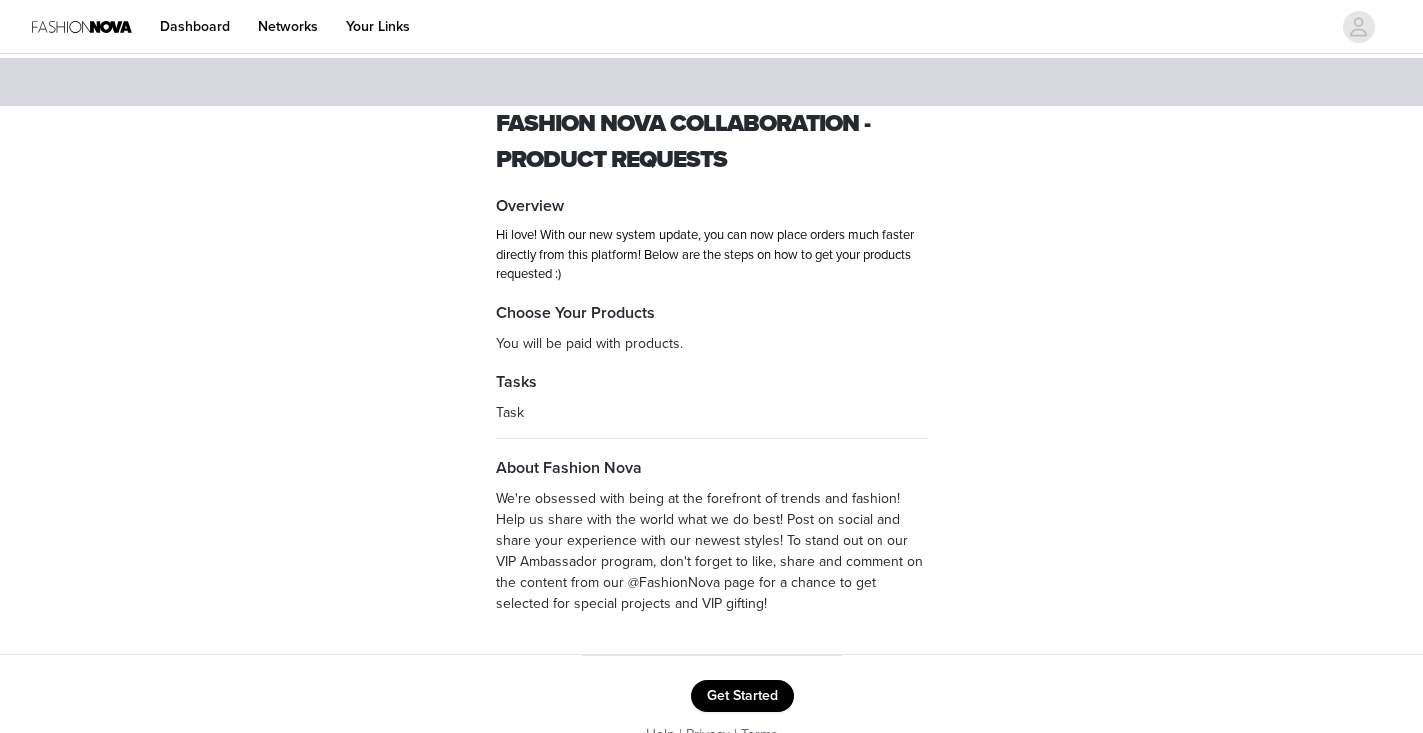 click on "Get Started     Help    |    Privacy    |    Terms" at bounding box center (712, 712) 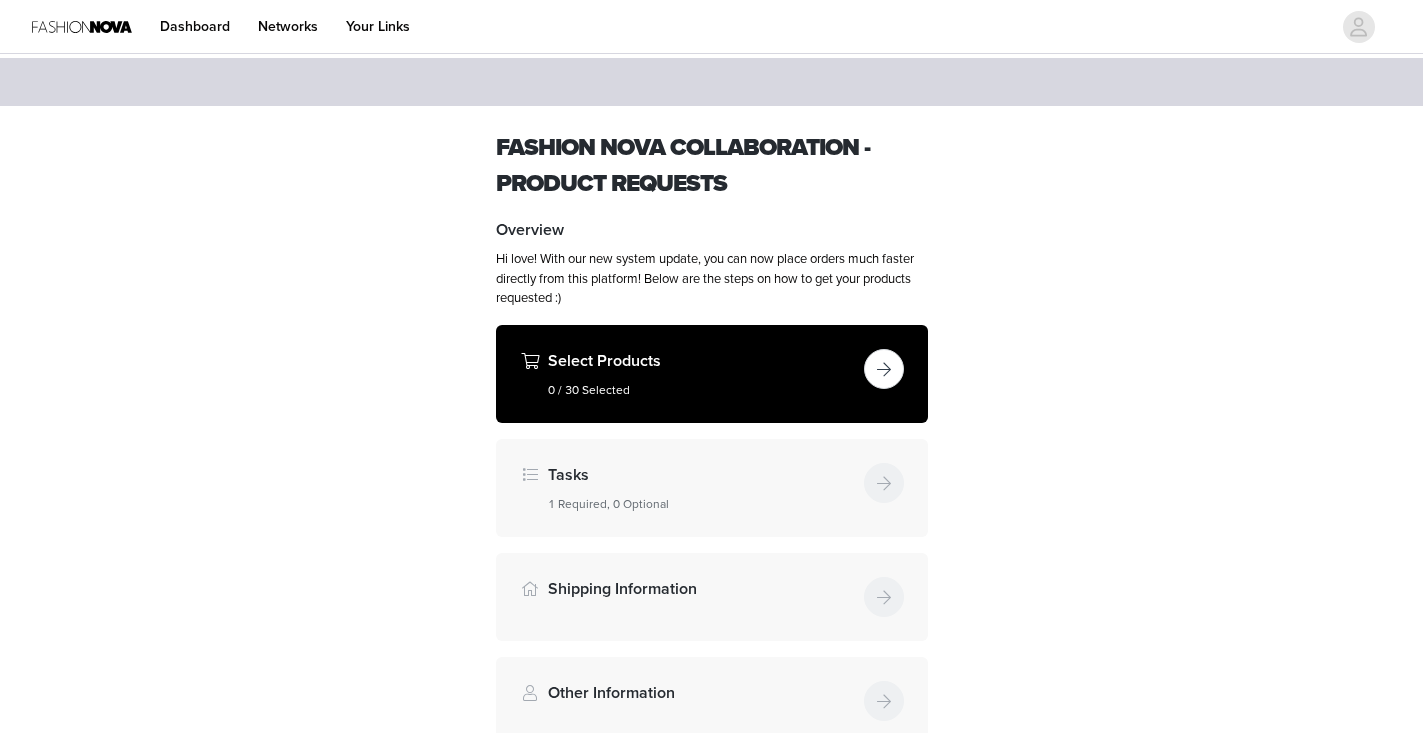 click at bounding box center [884, 369] 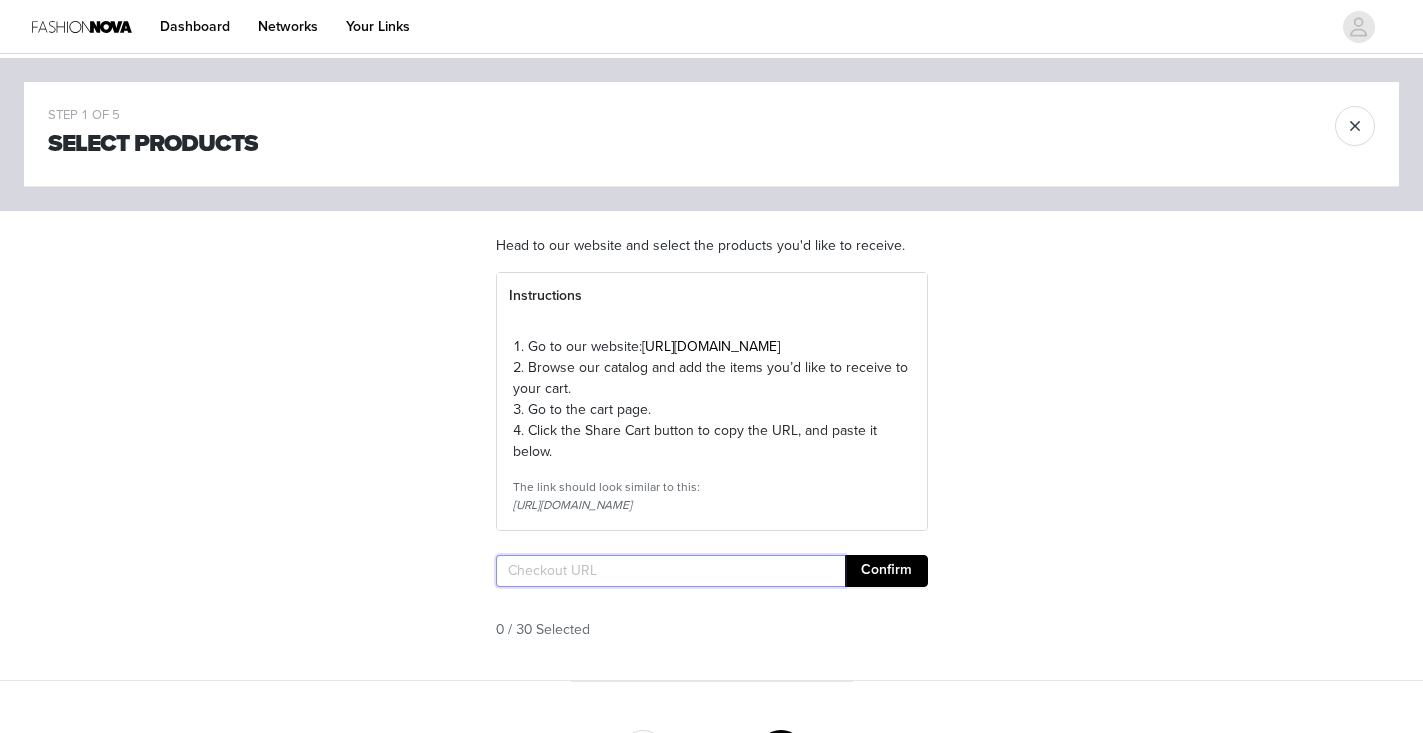 paste on "[URL][DOMAIN_NAME]" 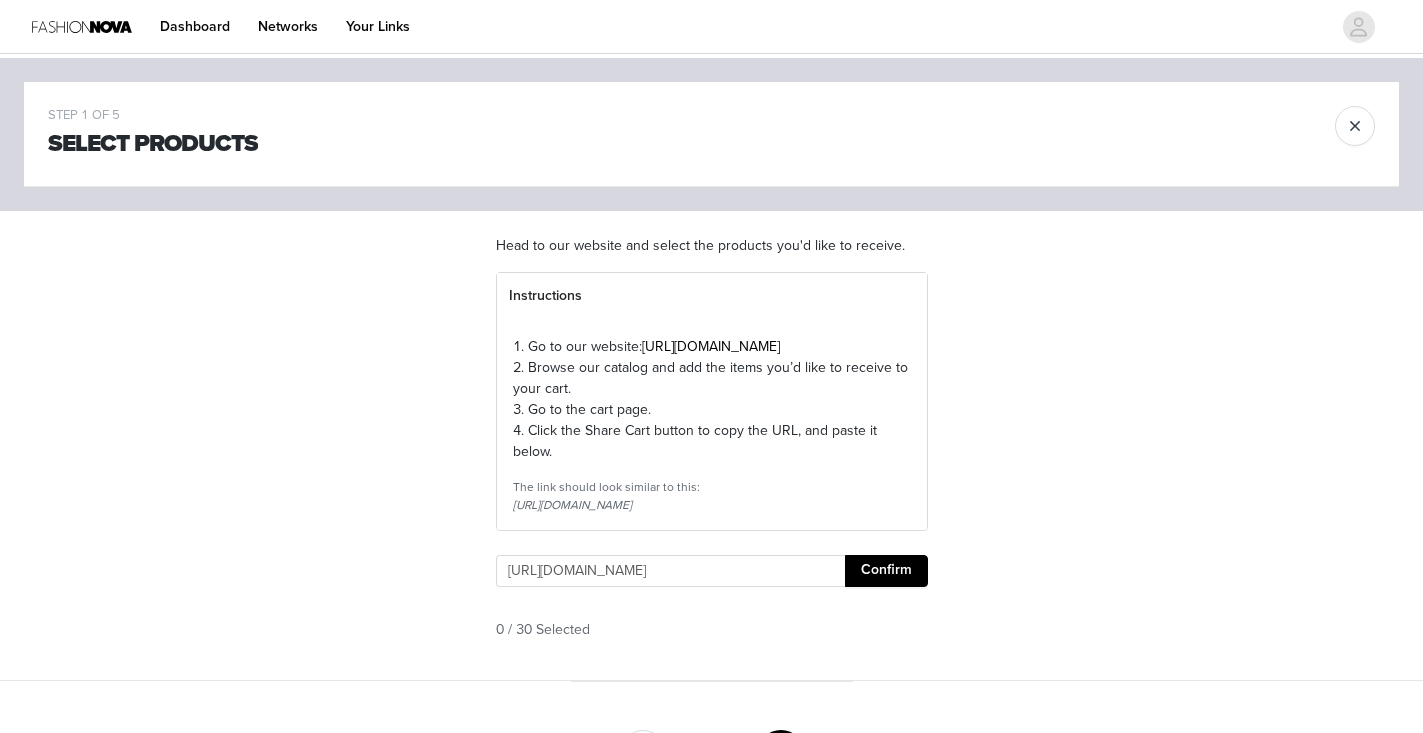 click on "Confirm" at bounding box center (886, 571) 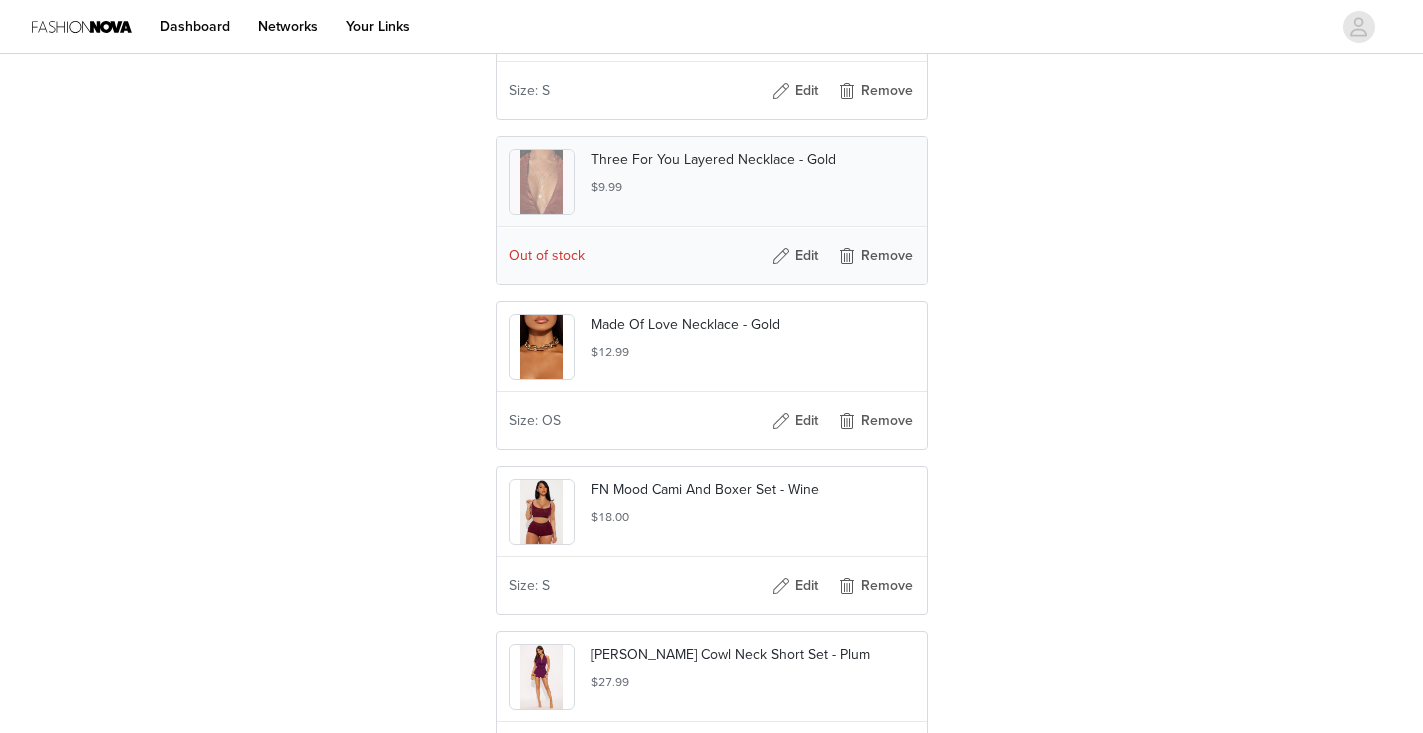 scroll, scrollTop: 2348, scrollLeft: 0, axis: vertical 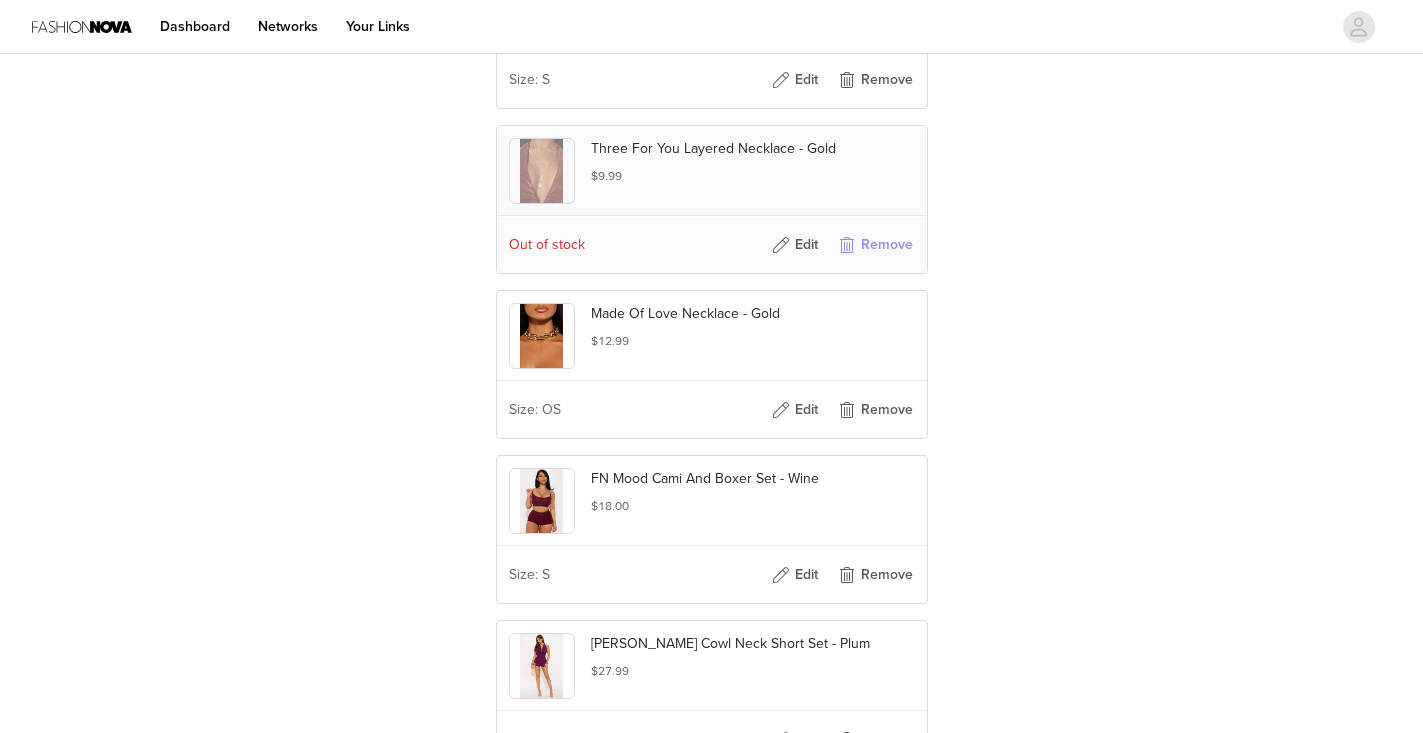 click on "Remove" at bounding box center (875, 245) 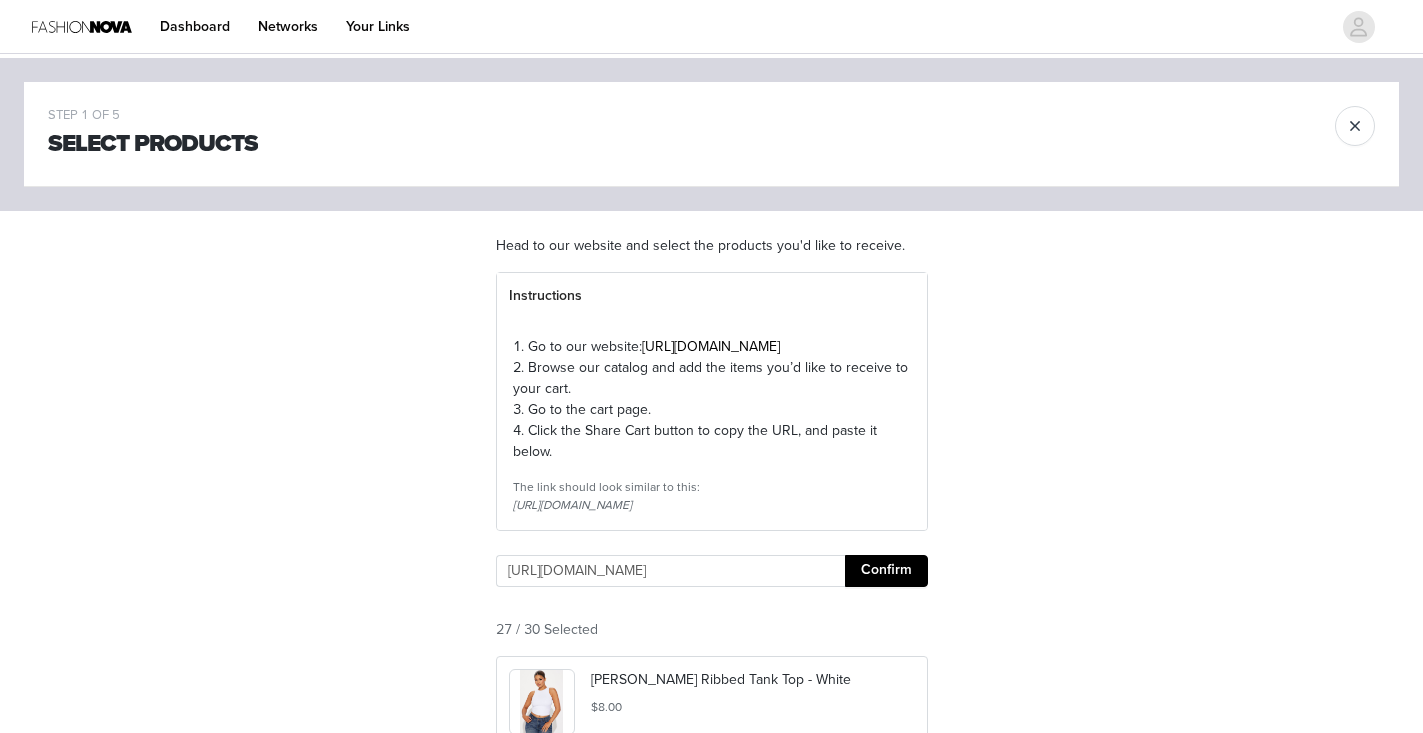 scroll, scrollTop: 0, scrollLeft: 0, axis: both 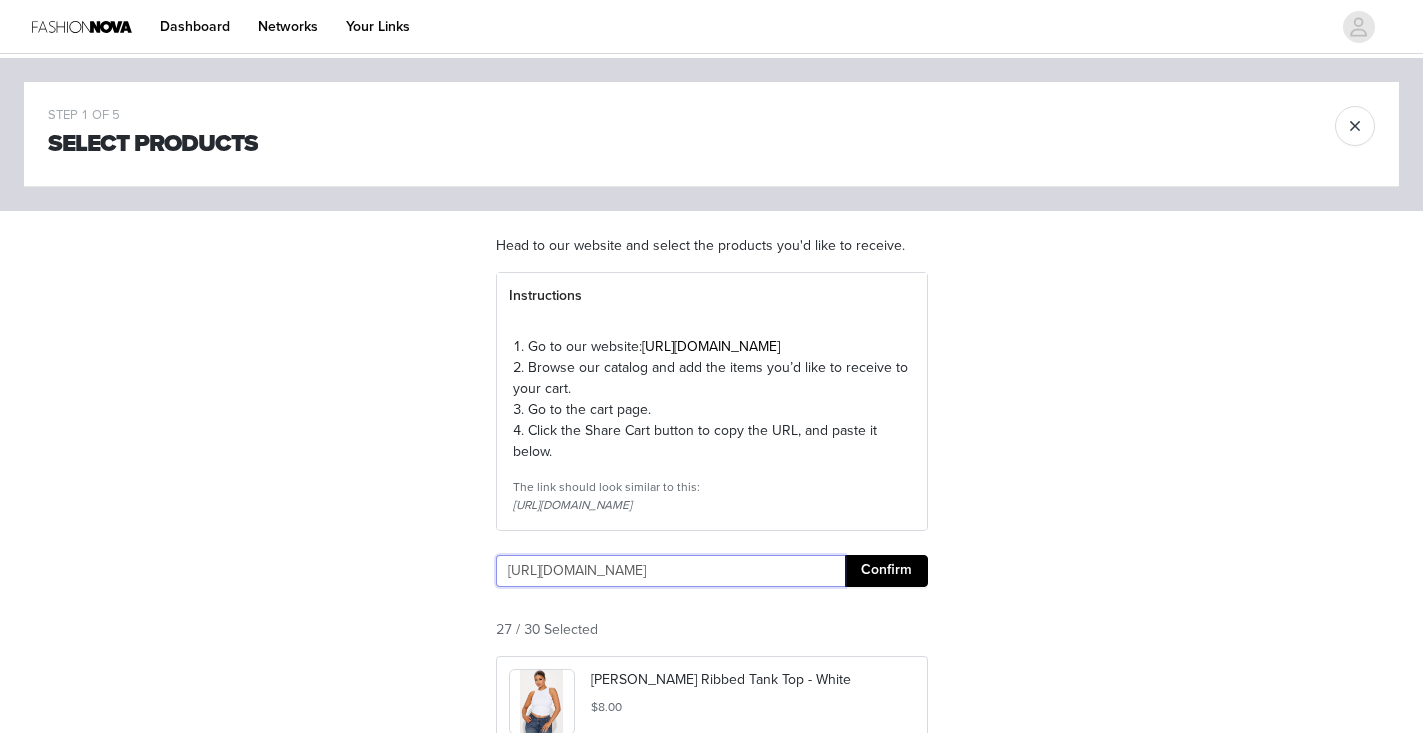 click on "[URL][DOMAIN_NAME]" at bounding box center (670, 571) 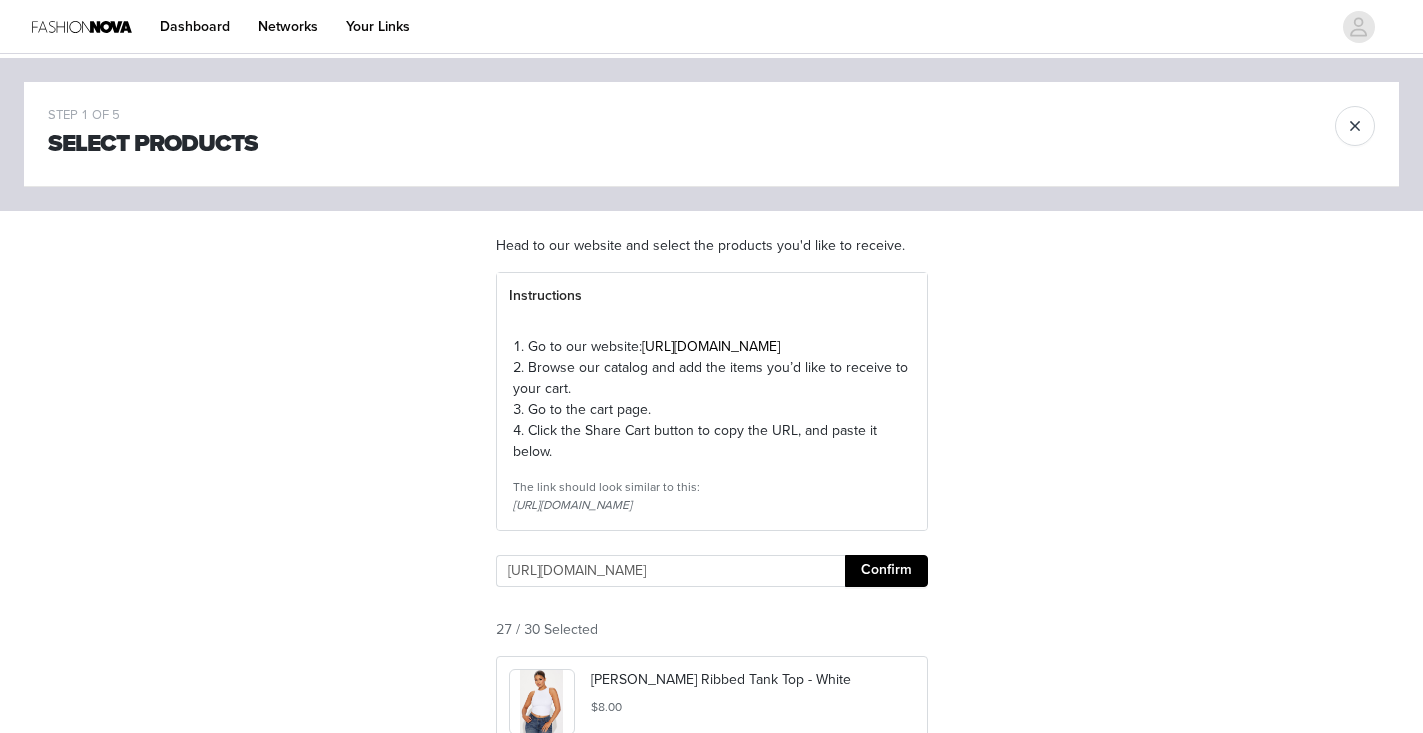 click on "Confirm" at bounding box center [886, 571] 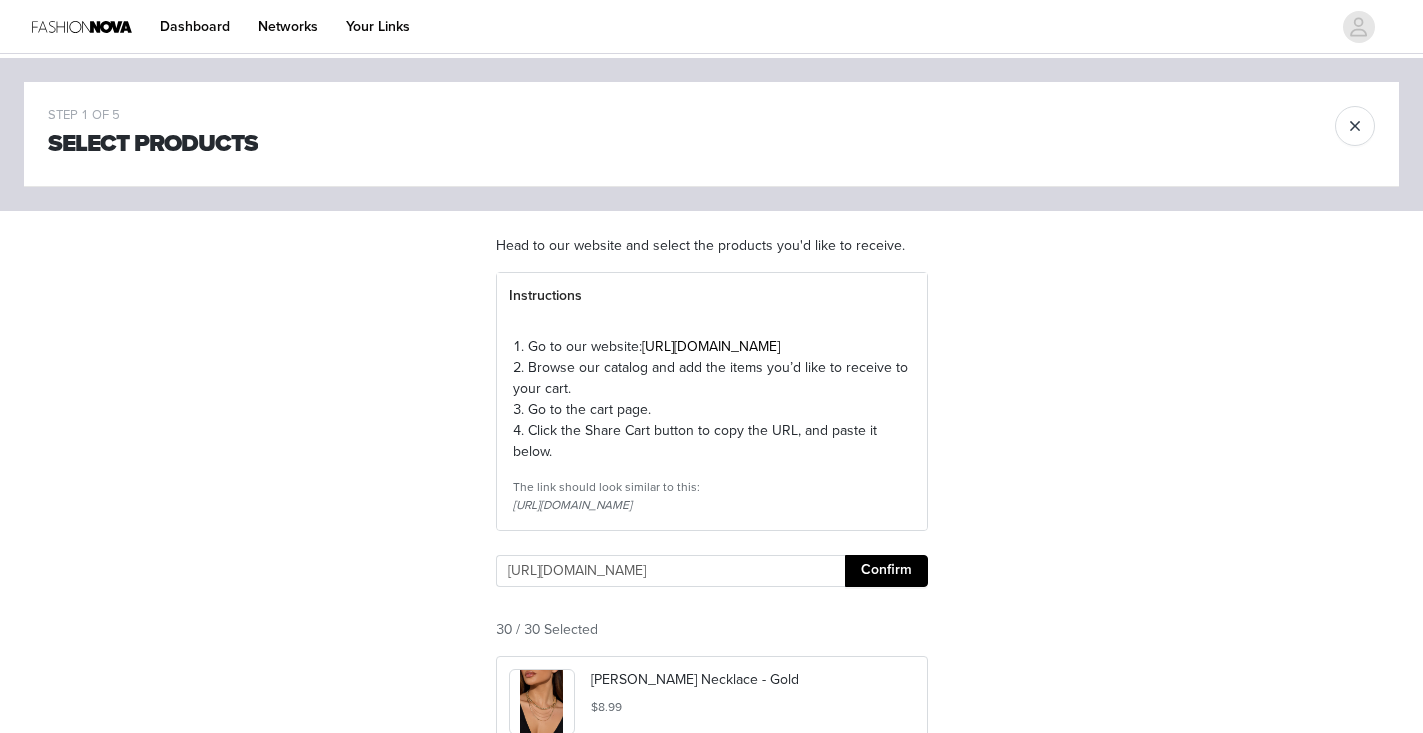 click on "Confirm" at bounding box center [886, 571] 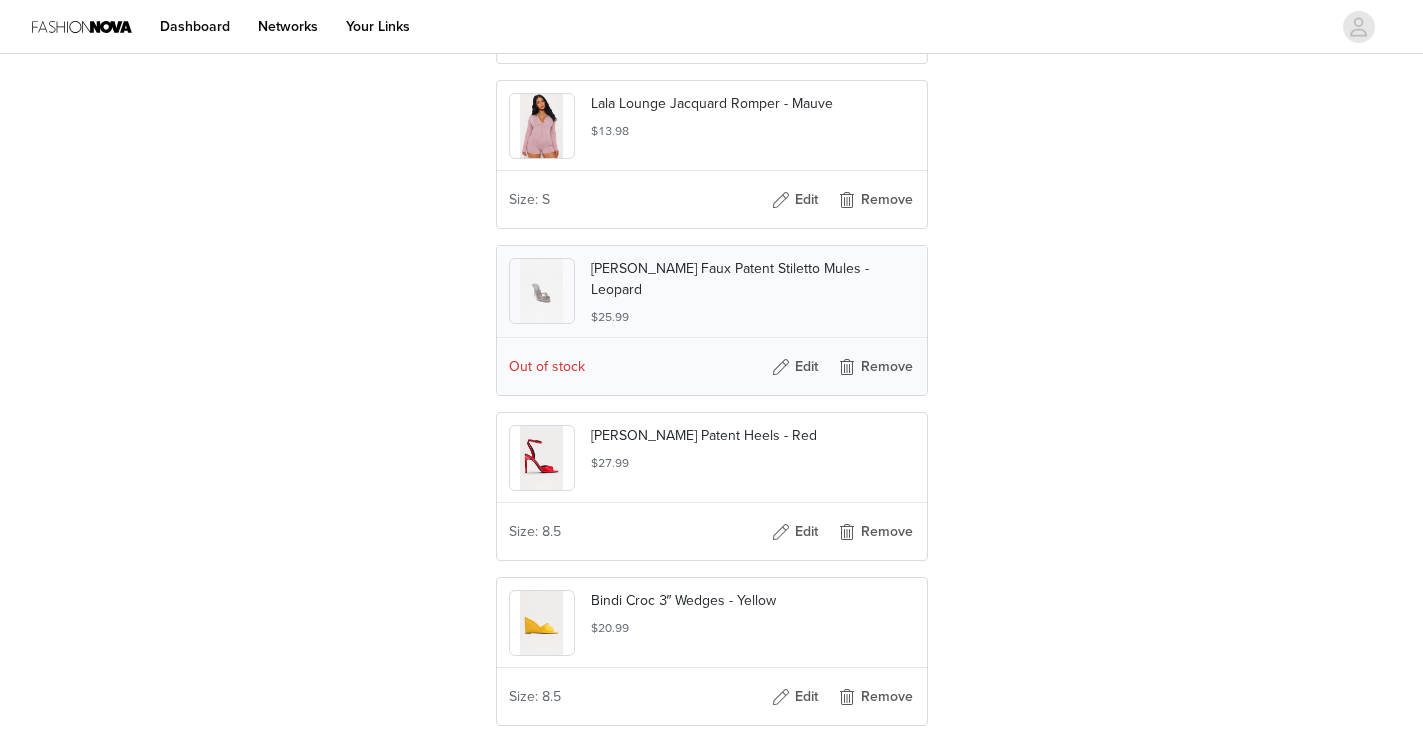 scroll, scrollTop: 3383, scrollLeft: 0, axis: vertical 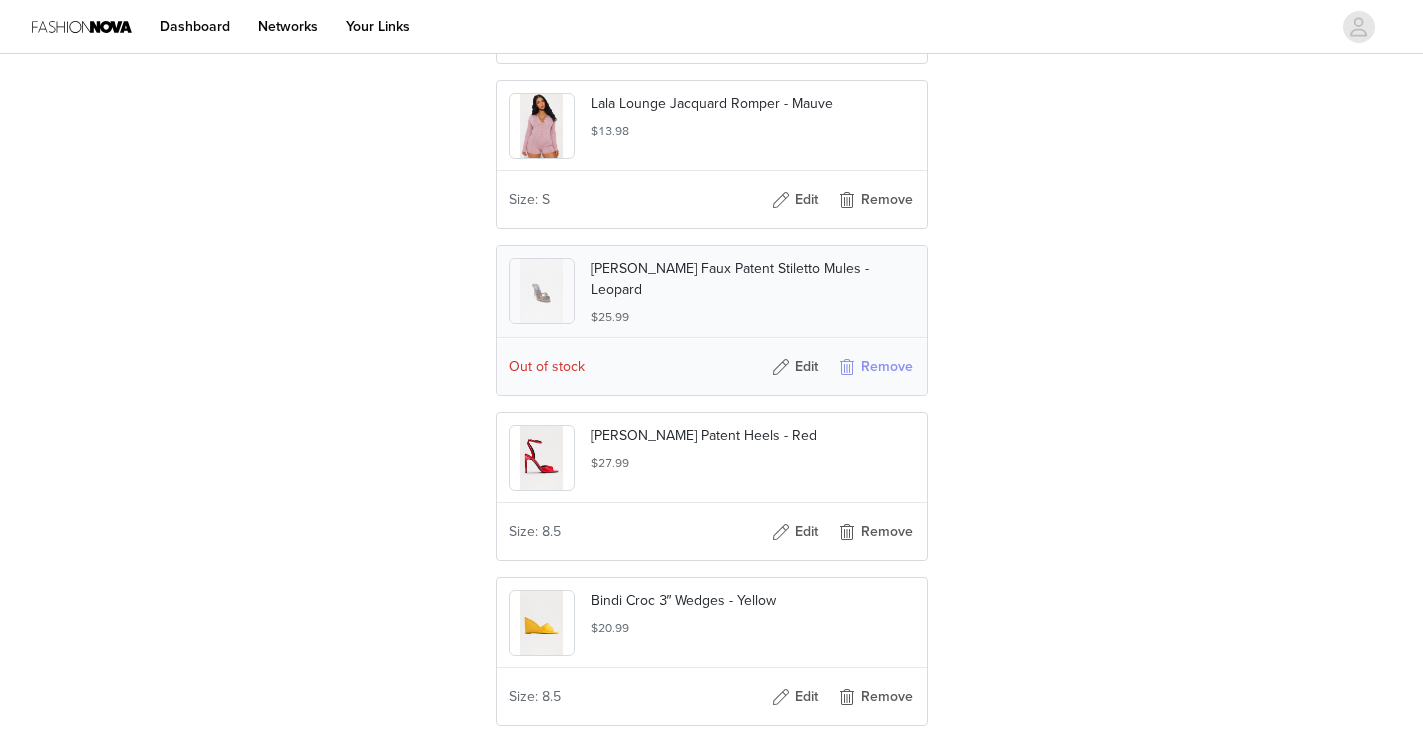 click on "Remove" at bounding box center [875, 367] 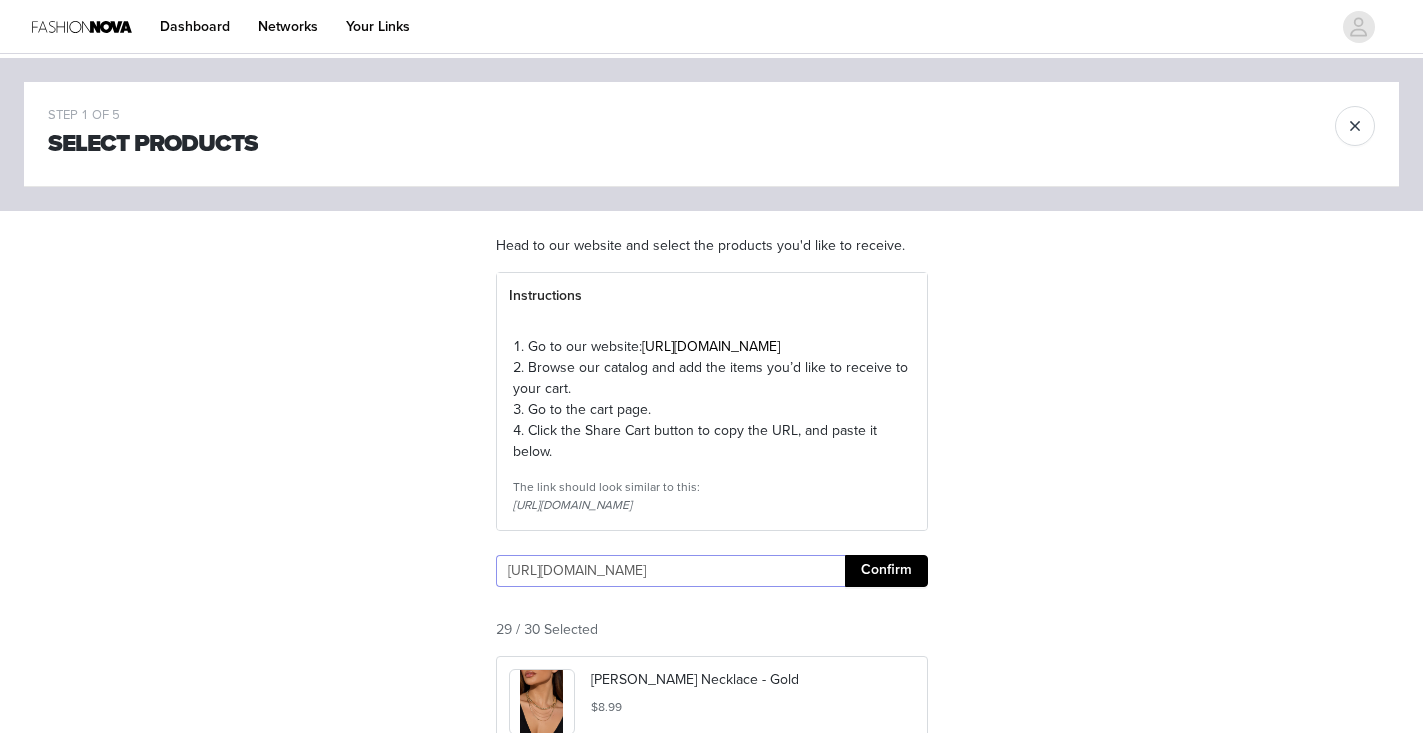 scroll, scrollTop: 0, scrollLeft: 0, axis: both 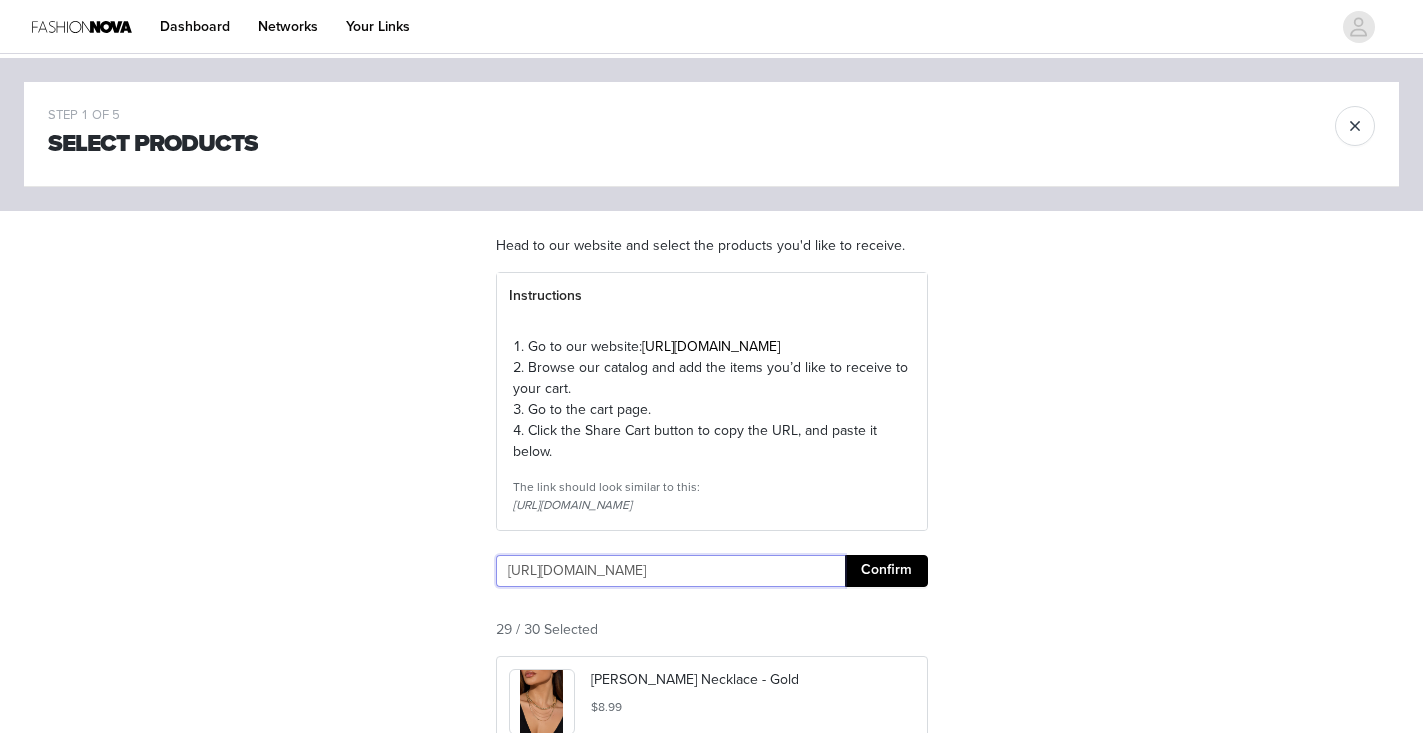 click on "[URL][DOMAIN_NAME]" at bounding box center [670, 571] 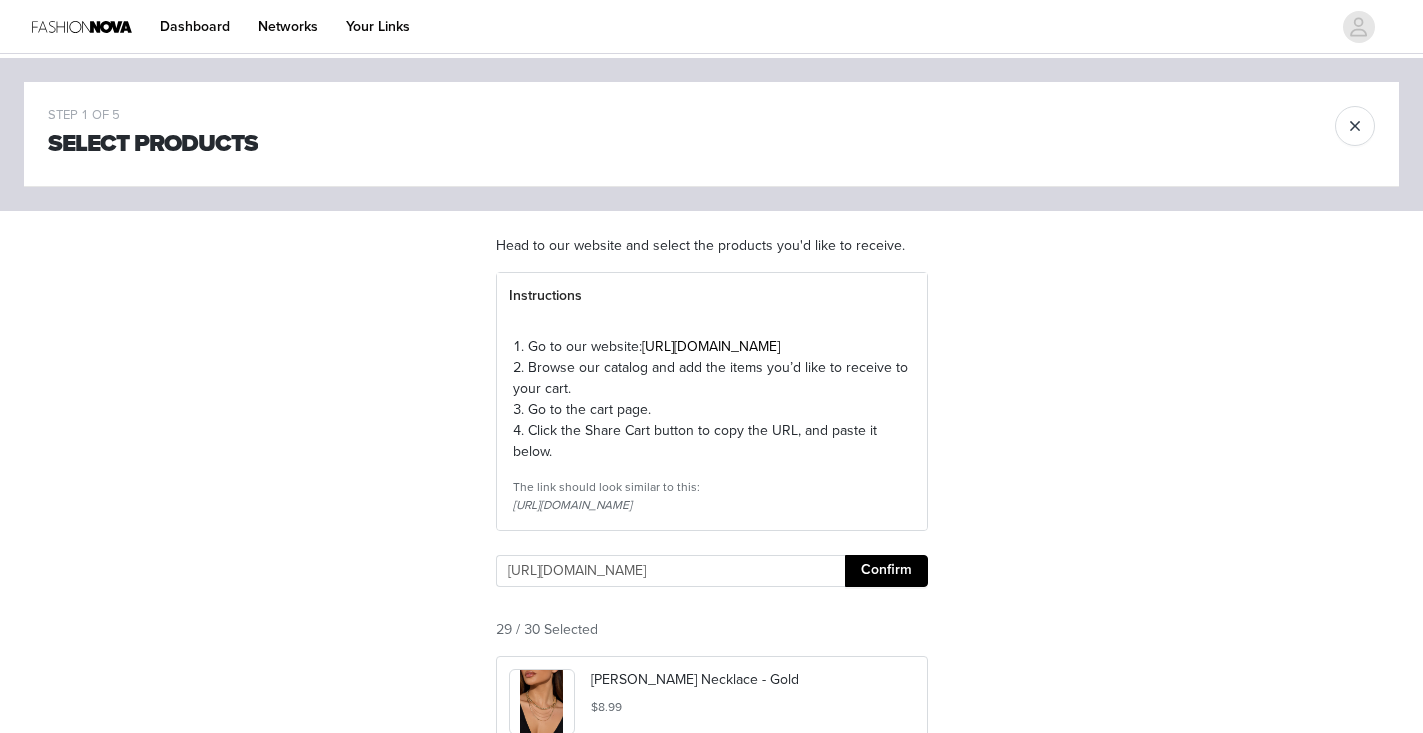 click on "Confirm" at bounding box center [886, 571] 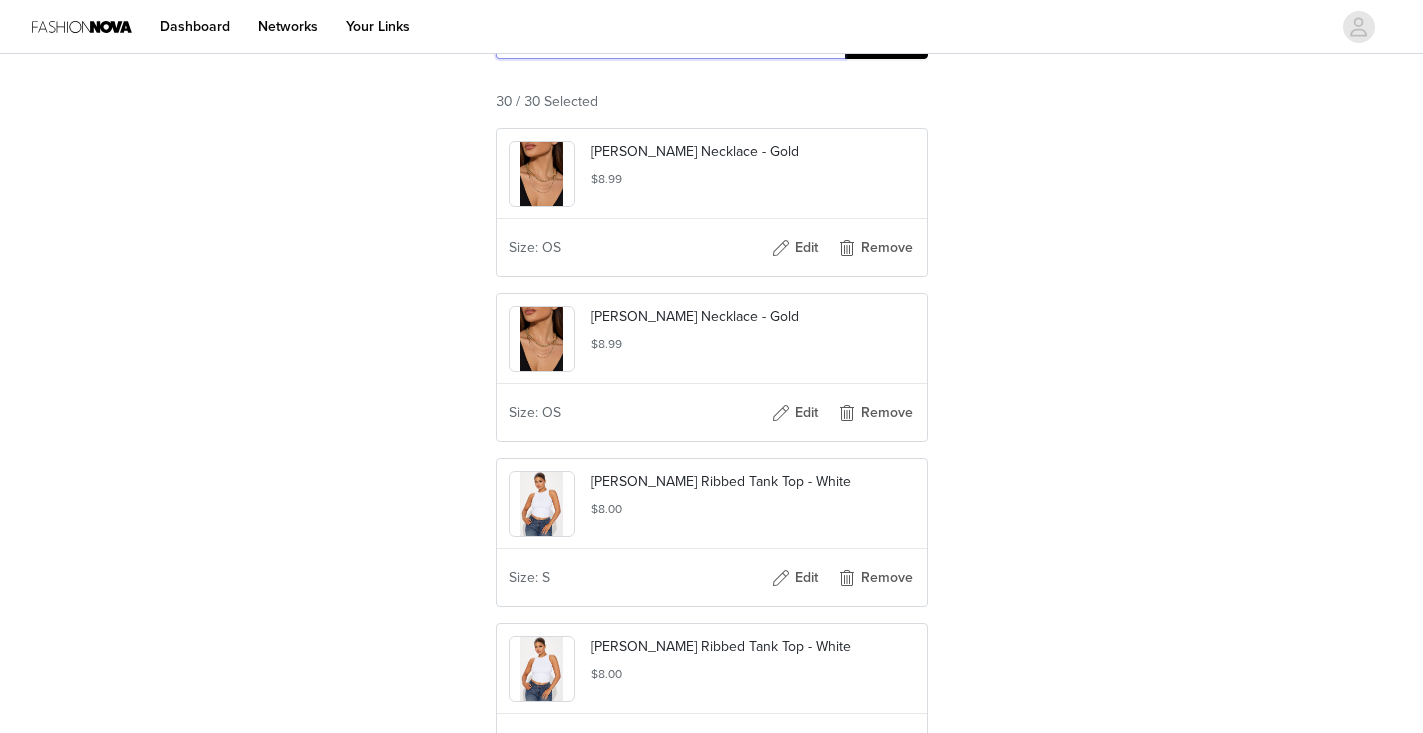 scroll, scrollTop: 528, scrollLeft: 0, axis: vertical 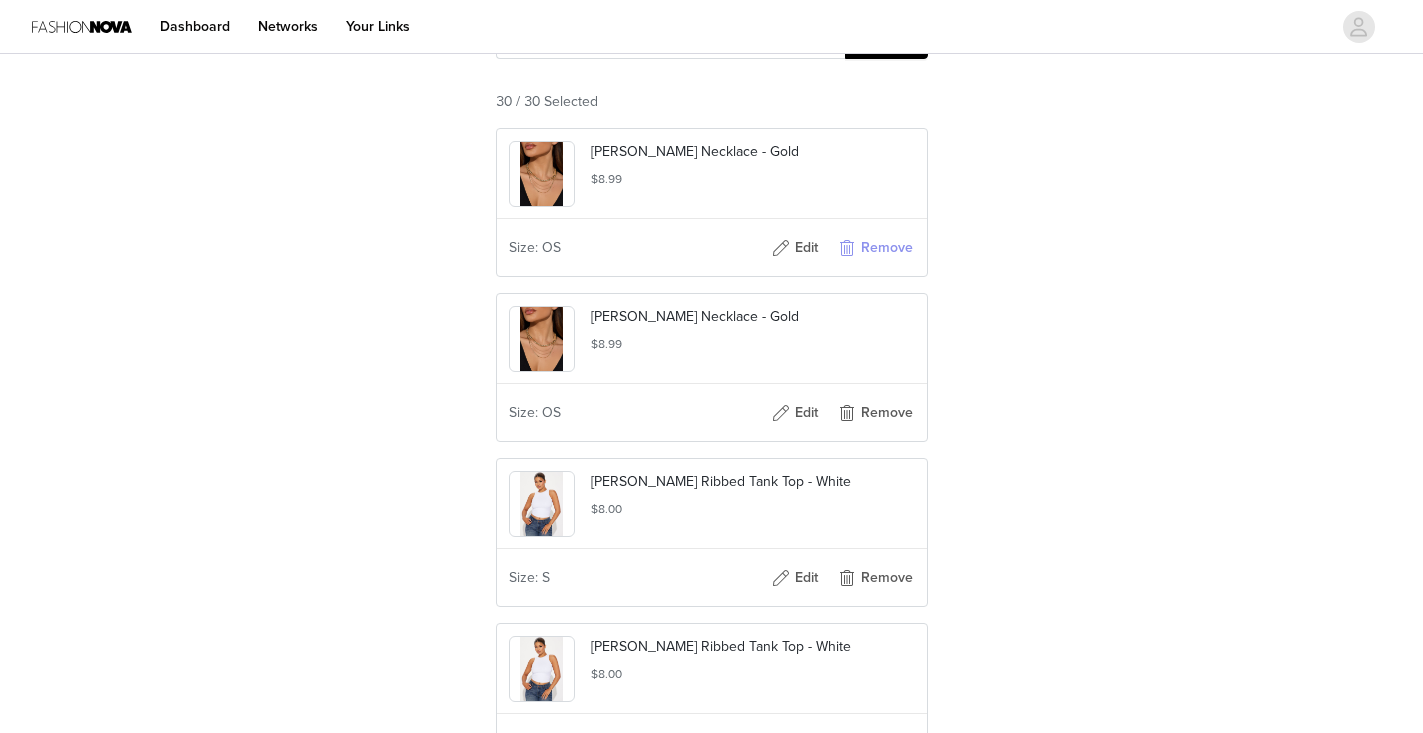 click on "Remove" at bounding box center (875, 248) 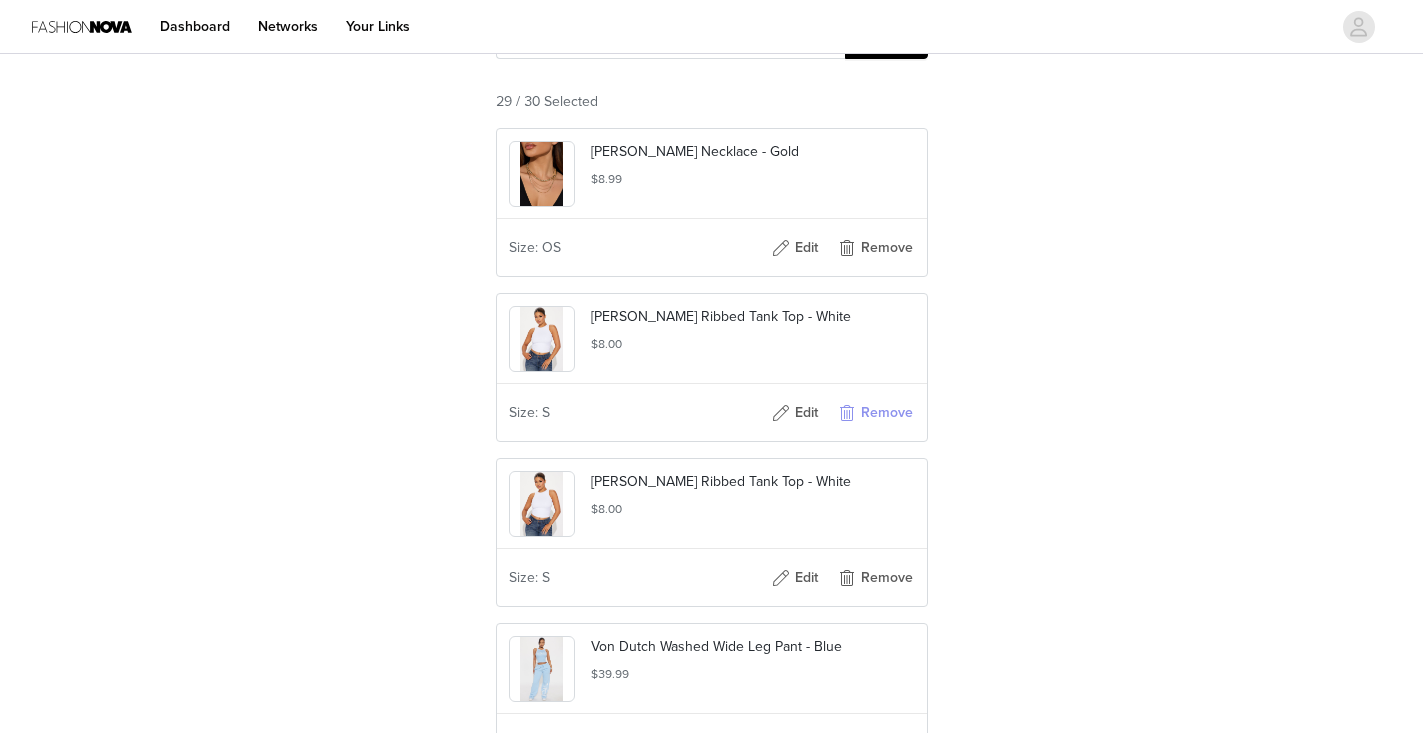click on "Remove" at bounding box center [875, 413] 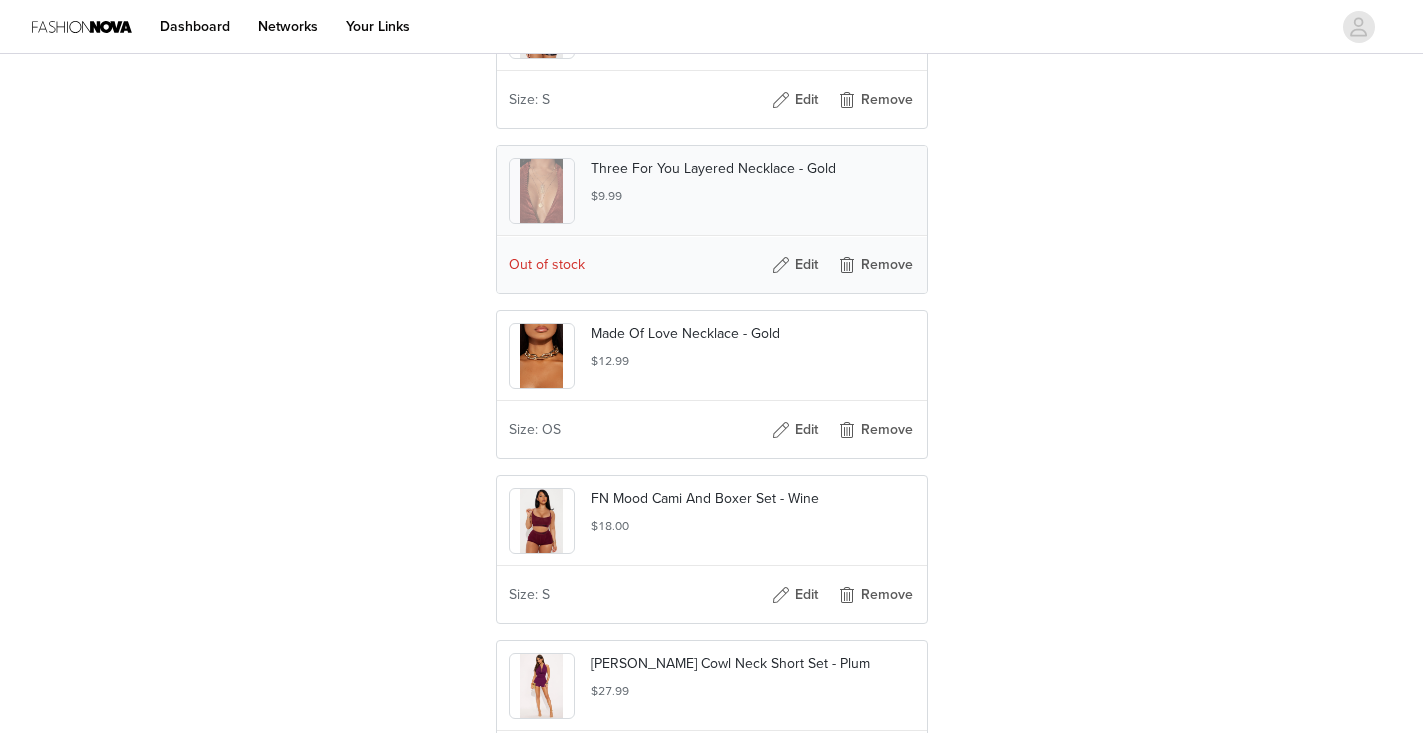 scroll, scrollTop: 2327, scrollLeft: 0, axis: vertical 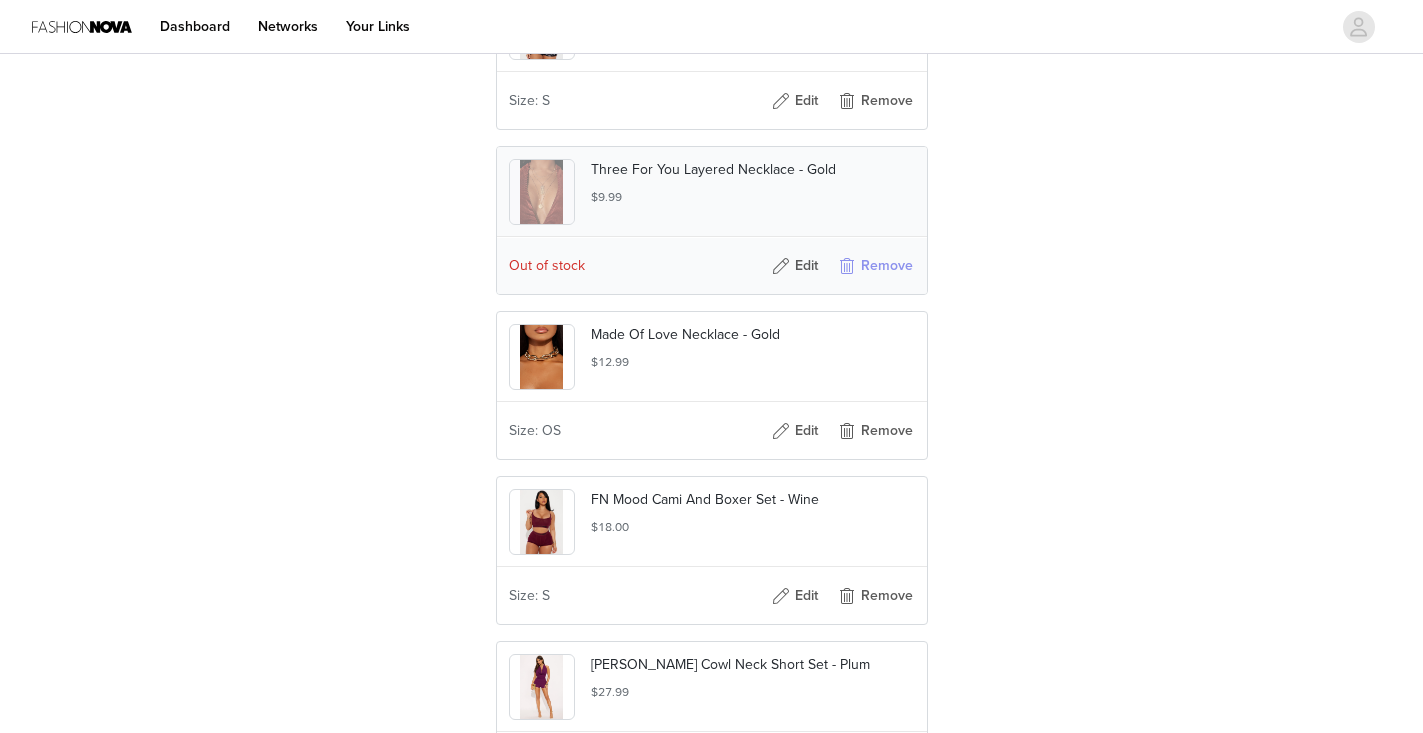 click on "Remove" at bounding box center (875, 266) 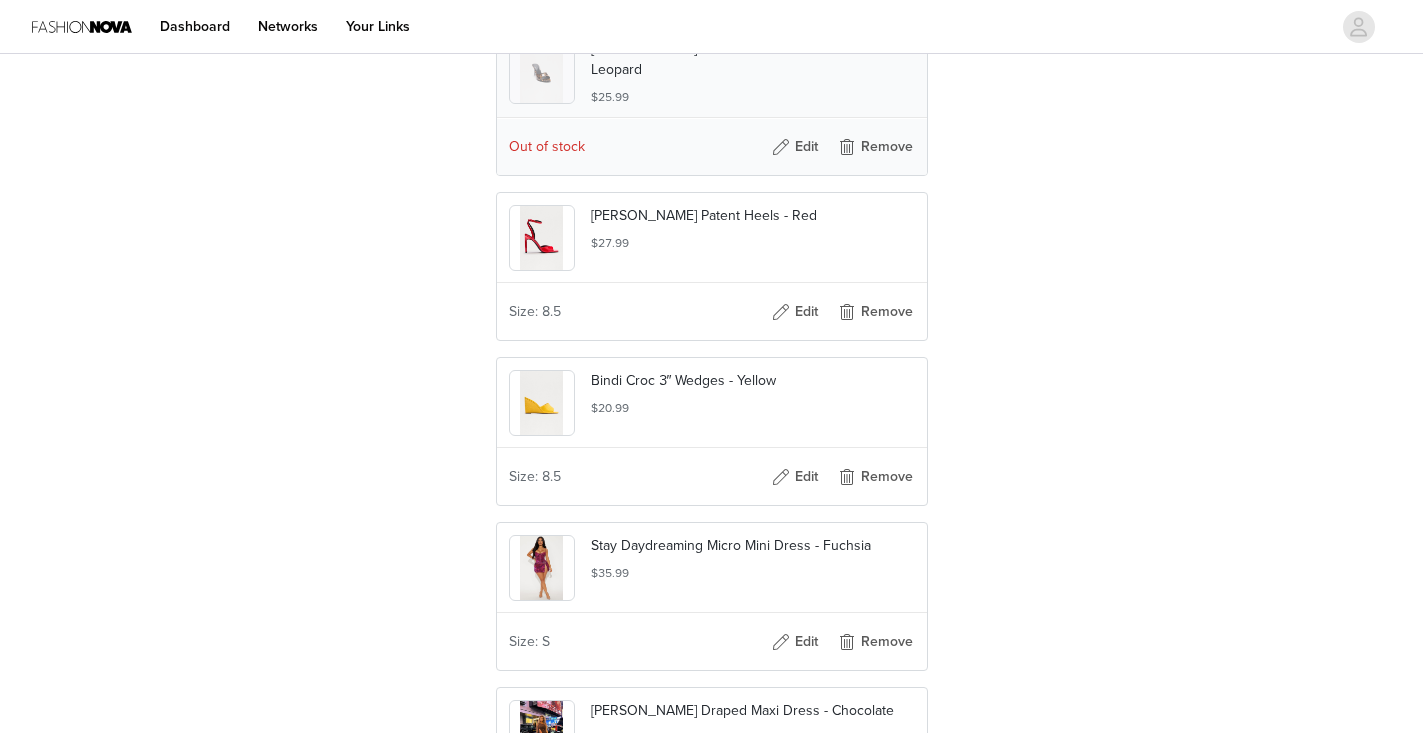 scroll, scrollTop: 3108, scrollLeft: 0, axis: vertical 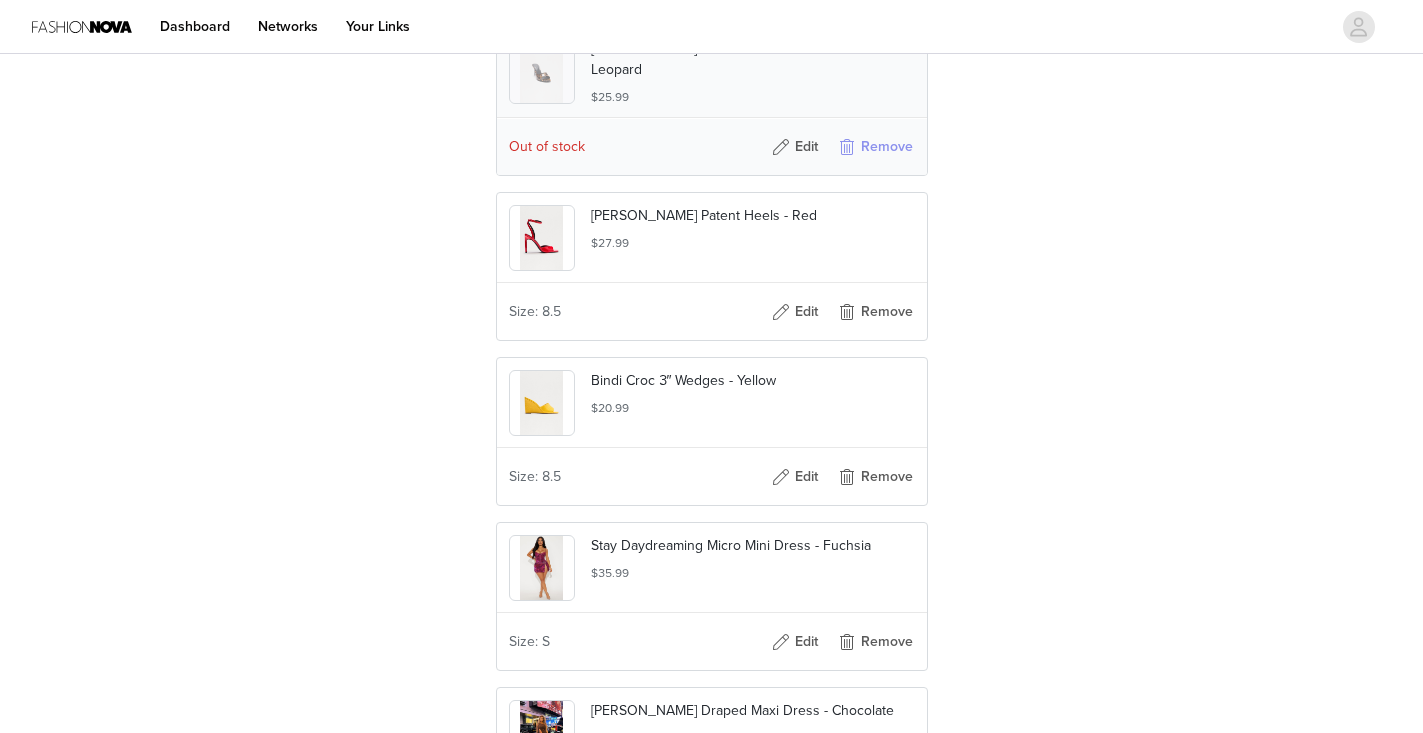 click on "Remove" at bounding box center [875, 147] 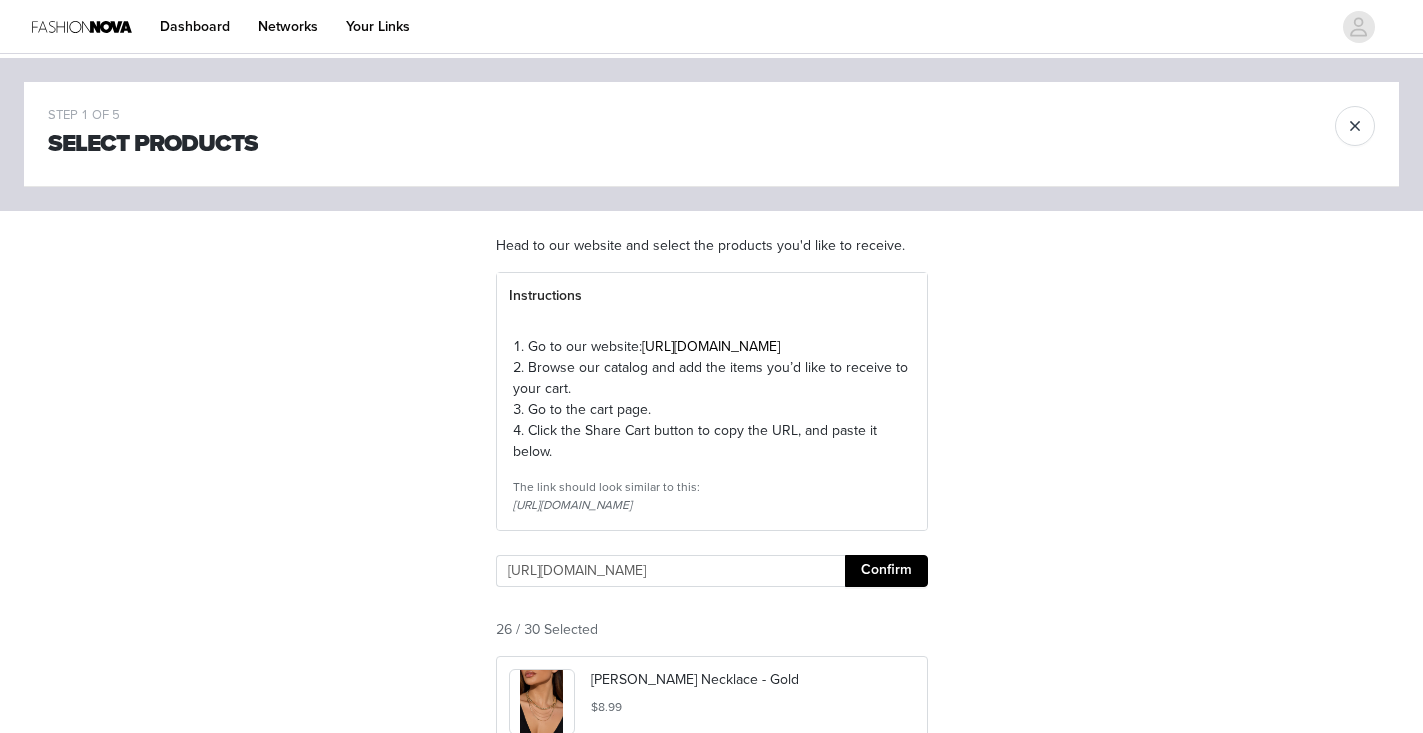 scroll, scrollTop: 0, scrollLeft: 0, axis: both 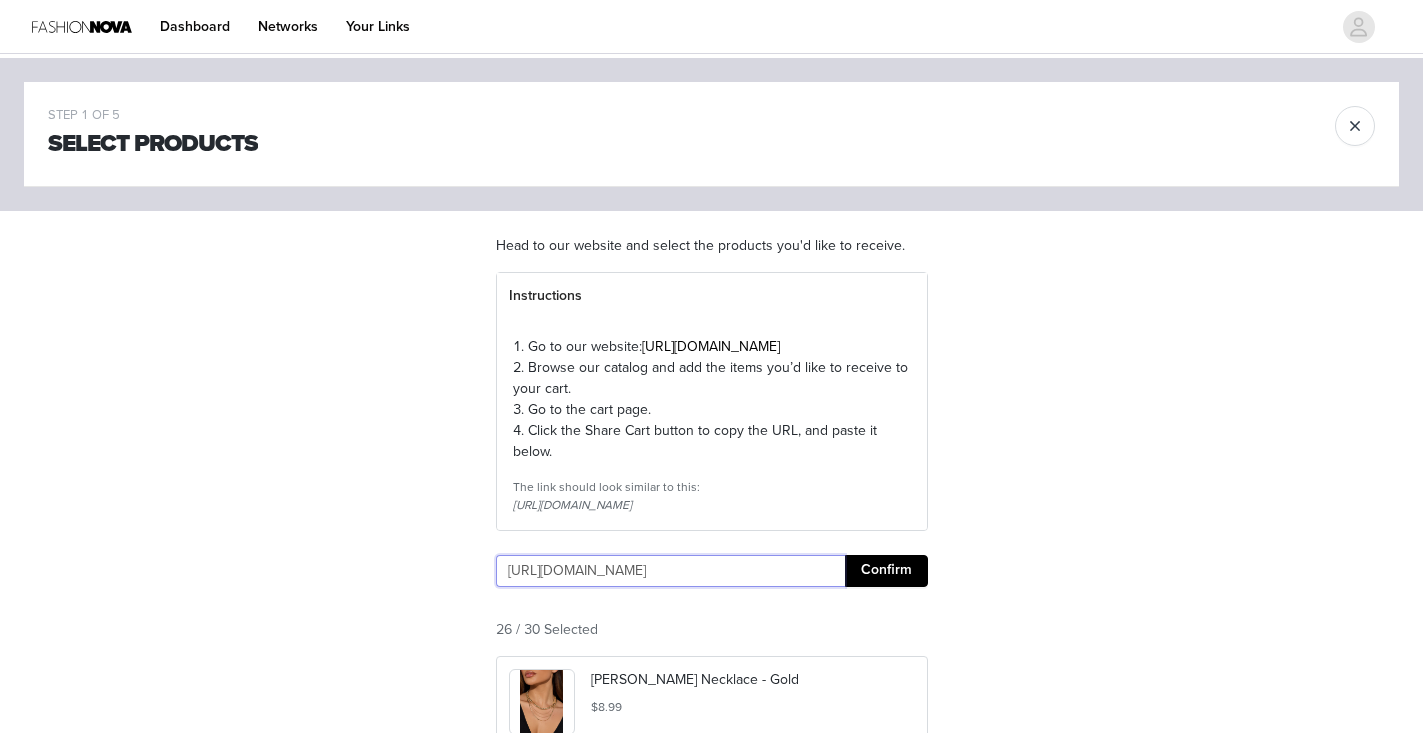 click on "[URL][DOMAIN_NAME]" at bounding box center (670, 571) 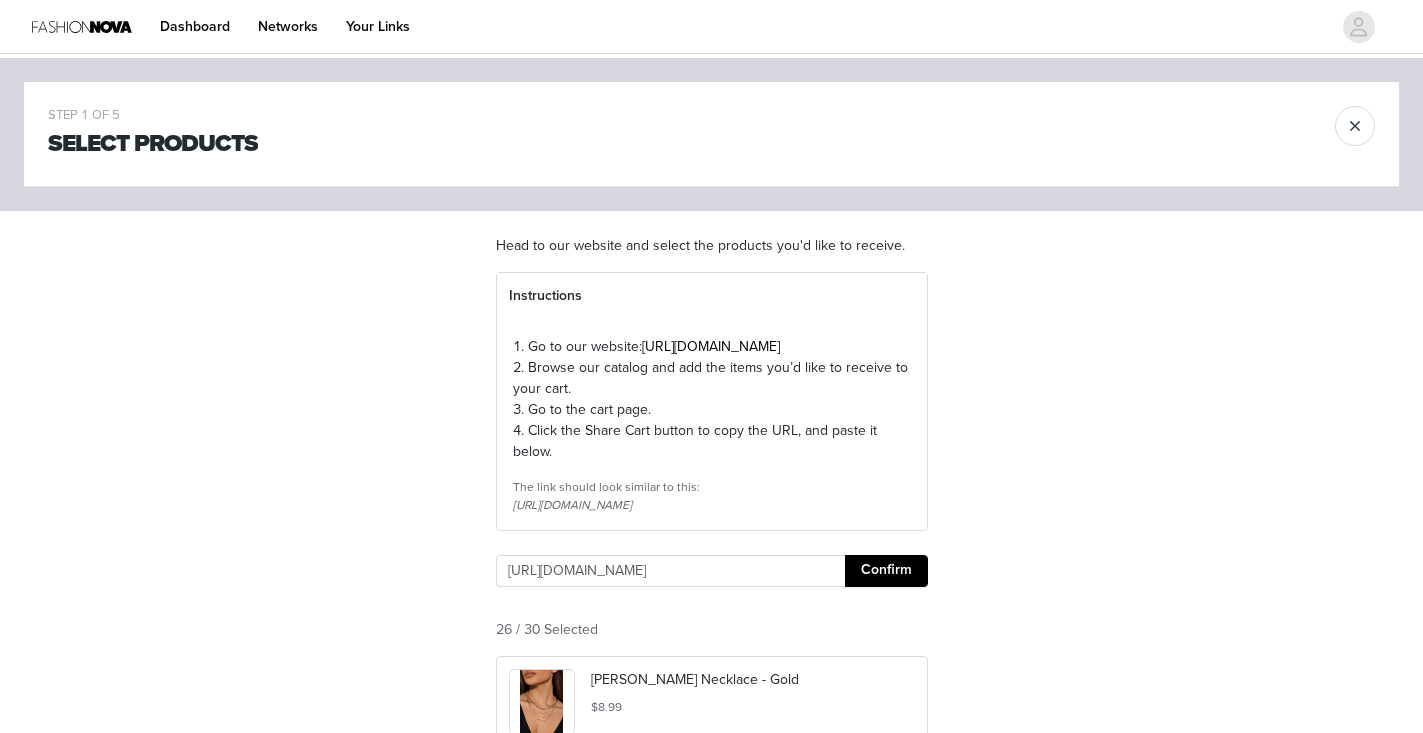 click on "Confirm" at bounding box center (886, 571) 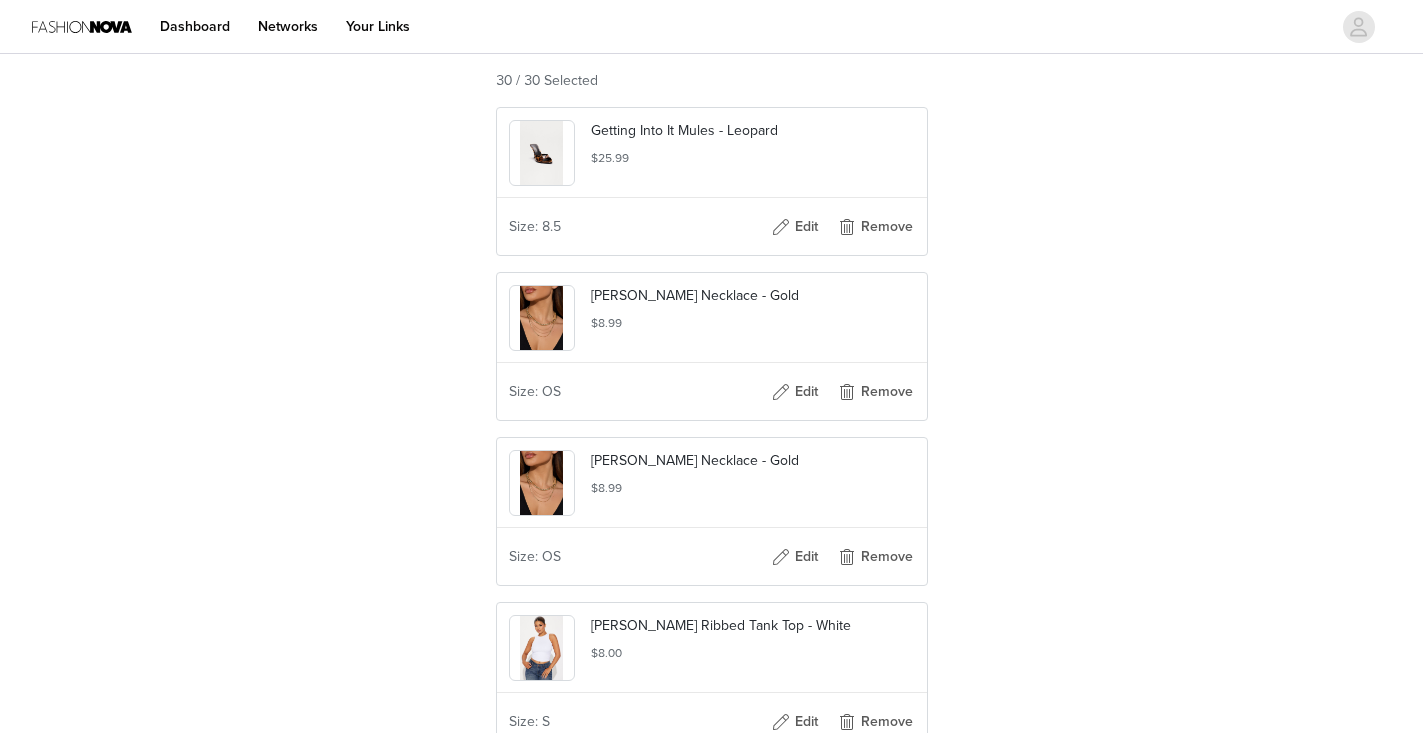scroll, scrollTop: 552, scrollLeft: 0, axis: vertical 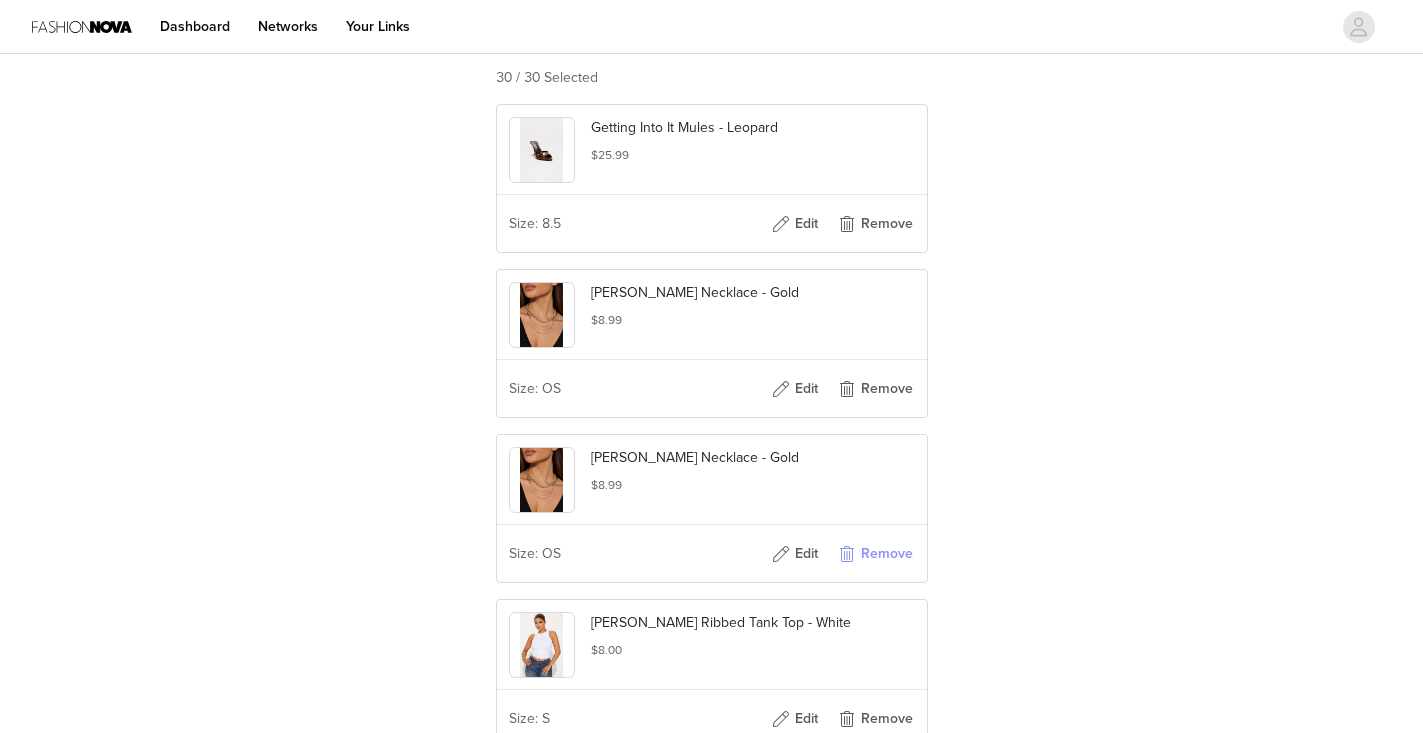 click on "Remove" at bounding box center (875, 554) 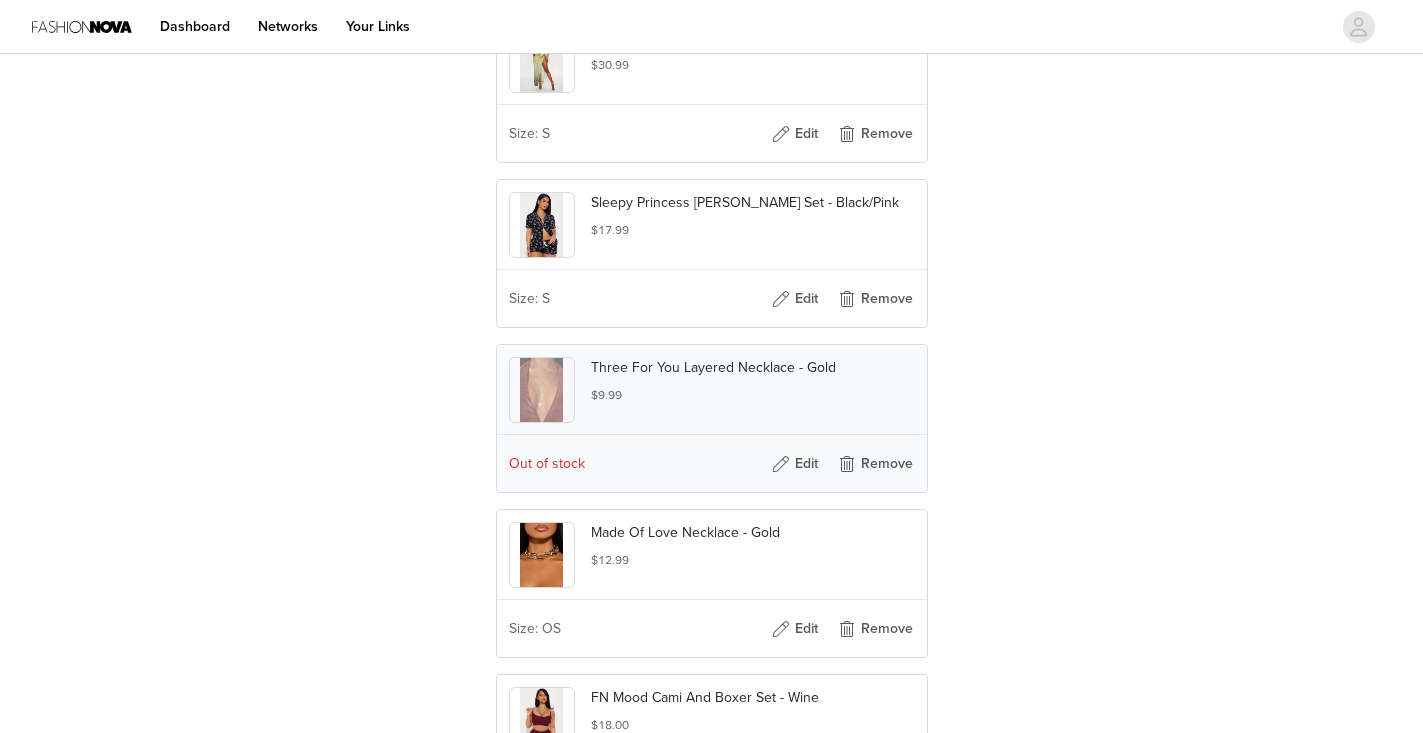 scroll, scrollTop: 2552, scrollLeft: 0, axis: vertical 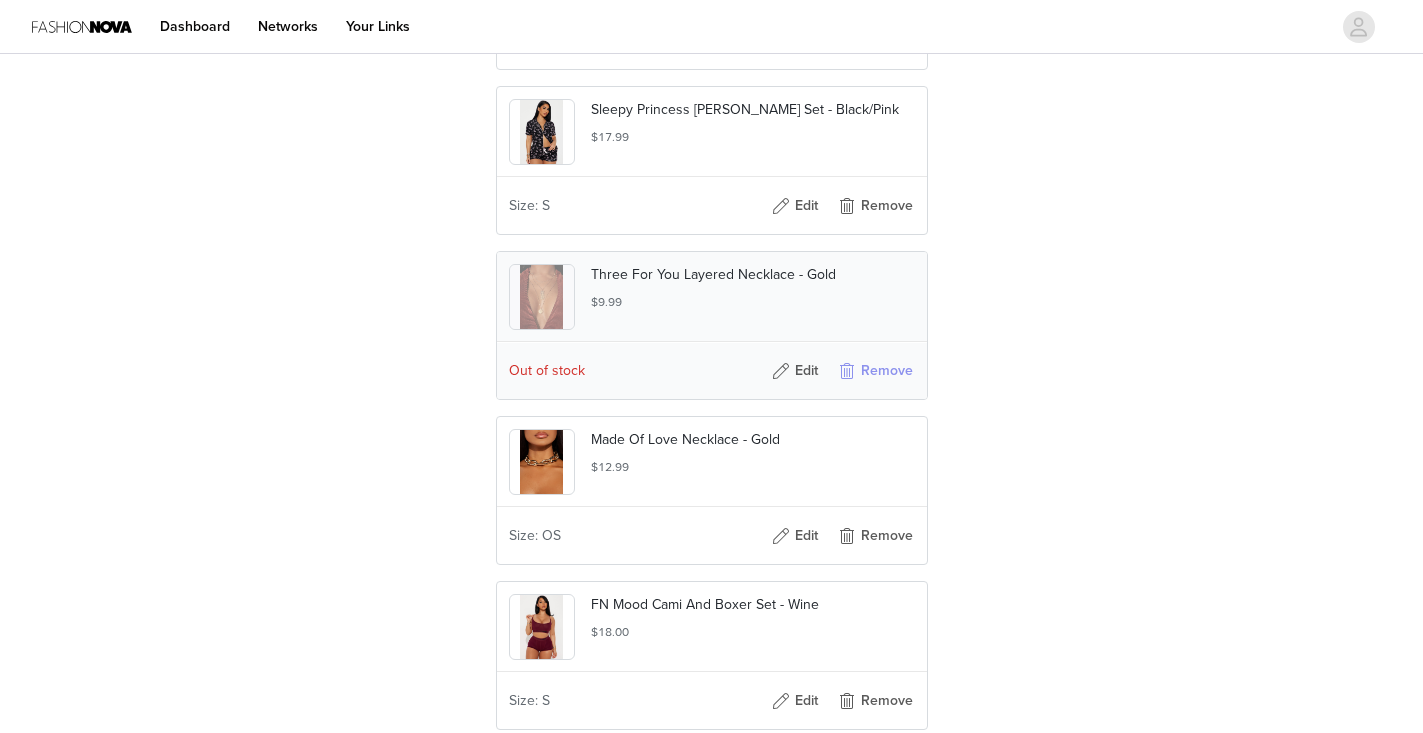click on "Remove" at bounding box center (875, 371) 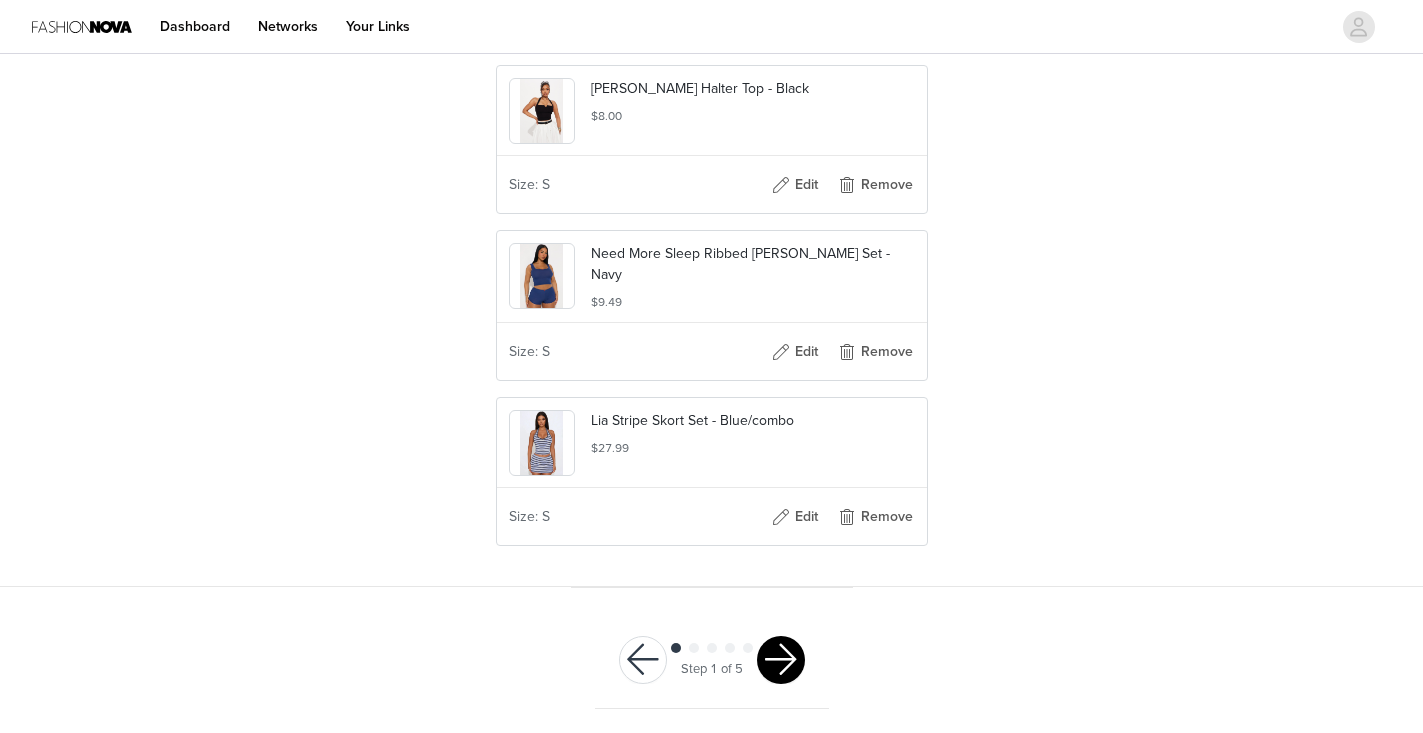 scroll, scrollTop: 4752, scrollLeft: 0, axis: vertical 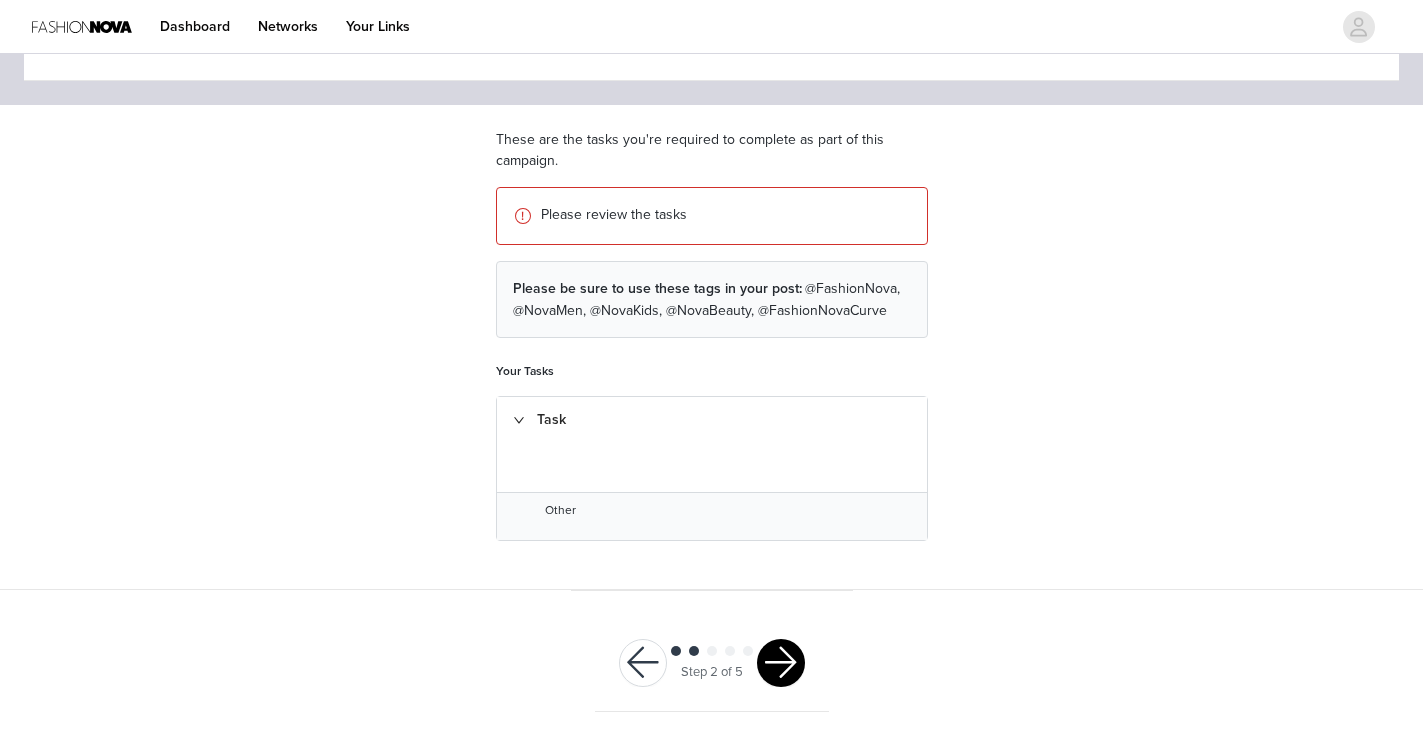 click at bounding box center [781, 663] 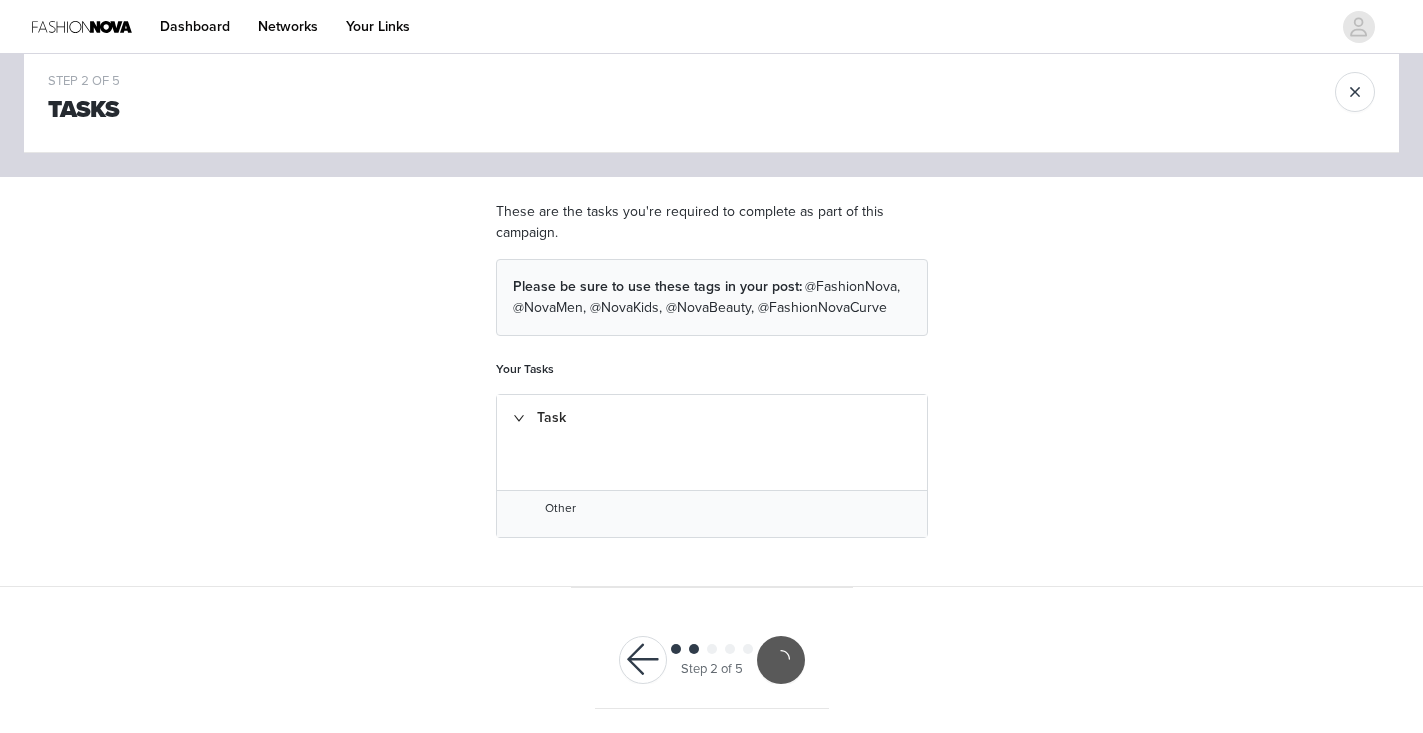 scroll, scrollTop: 32, scrollLeft: 0, axis: vertical 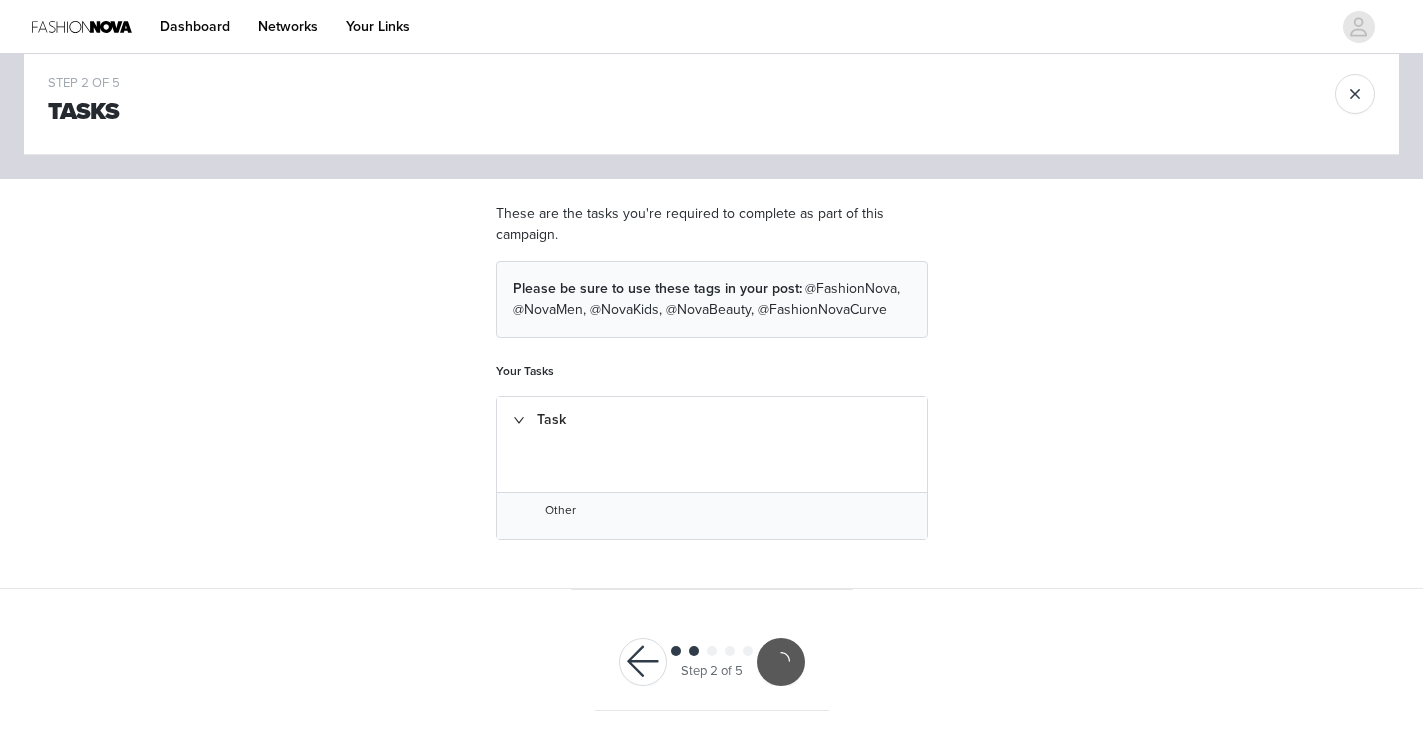 click at bounding box center [781, 662] 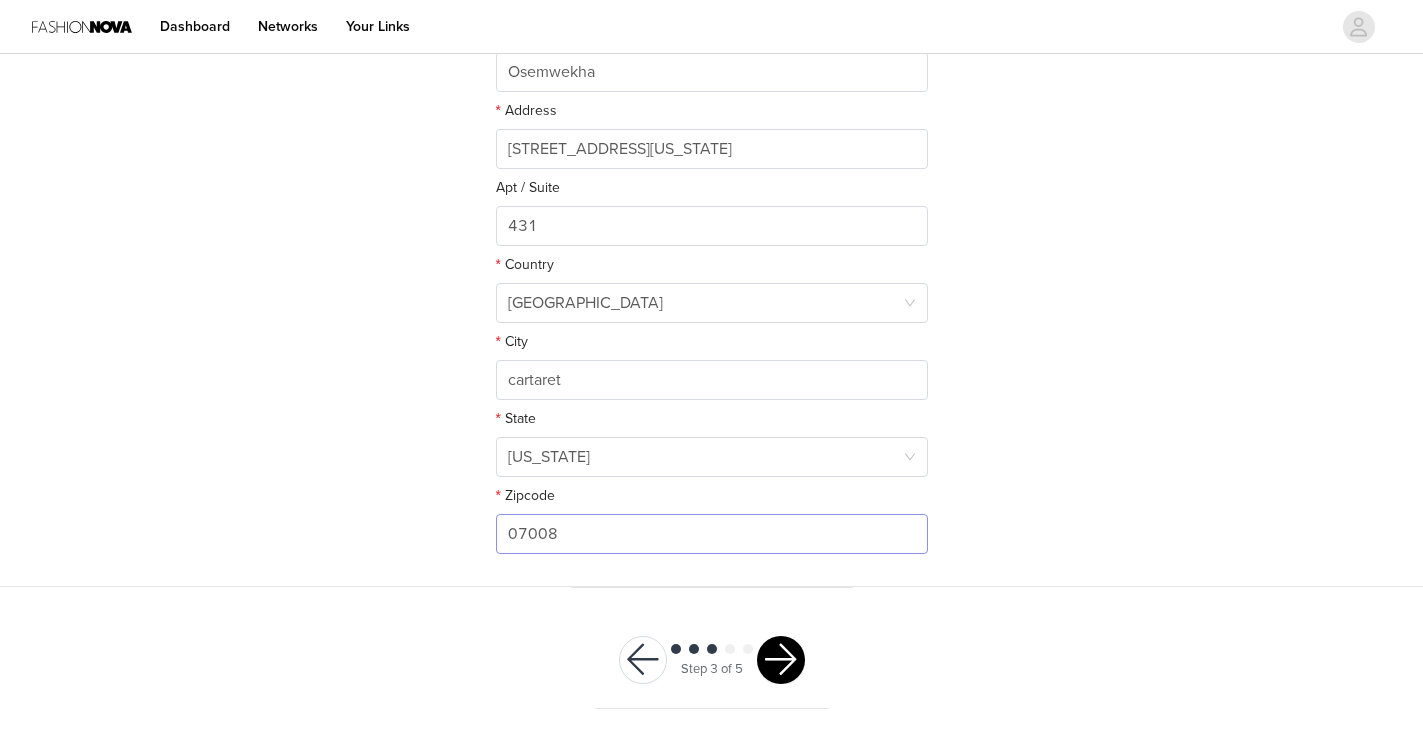 scroll, scrollTop: 505, scrollLeft: 0, axis: vertical 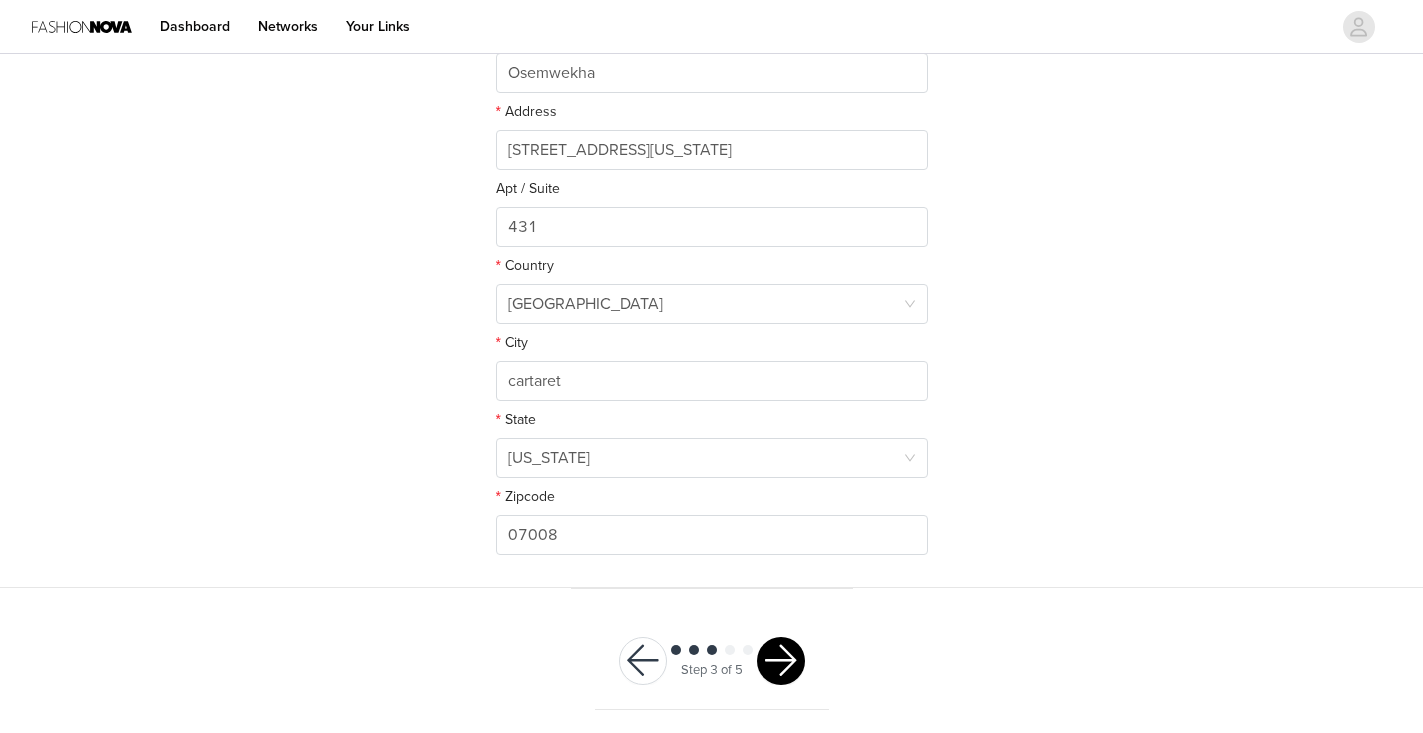 click at bounding box center [781, 661] 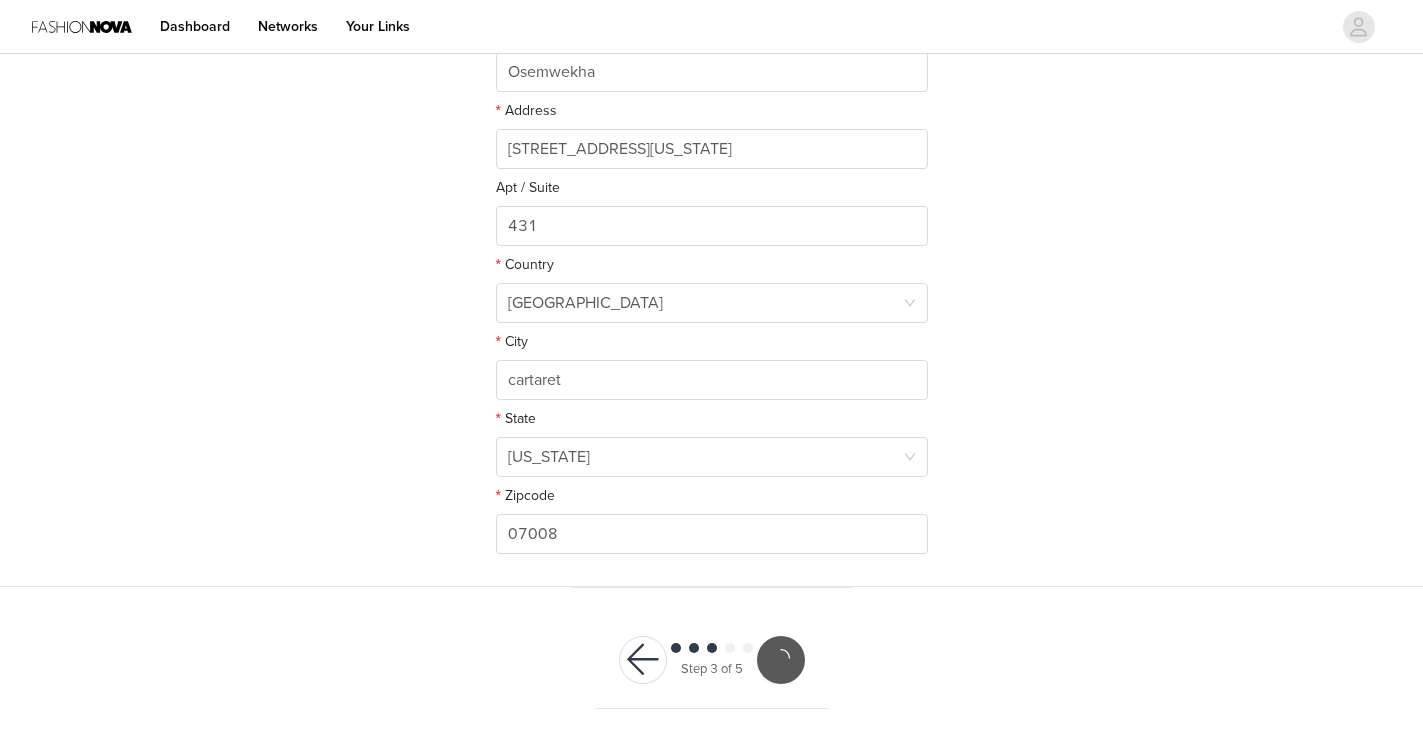 scroll, scrollTop: 431, scrollLeft: 0, axis: vertical 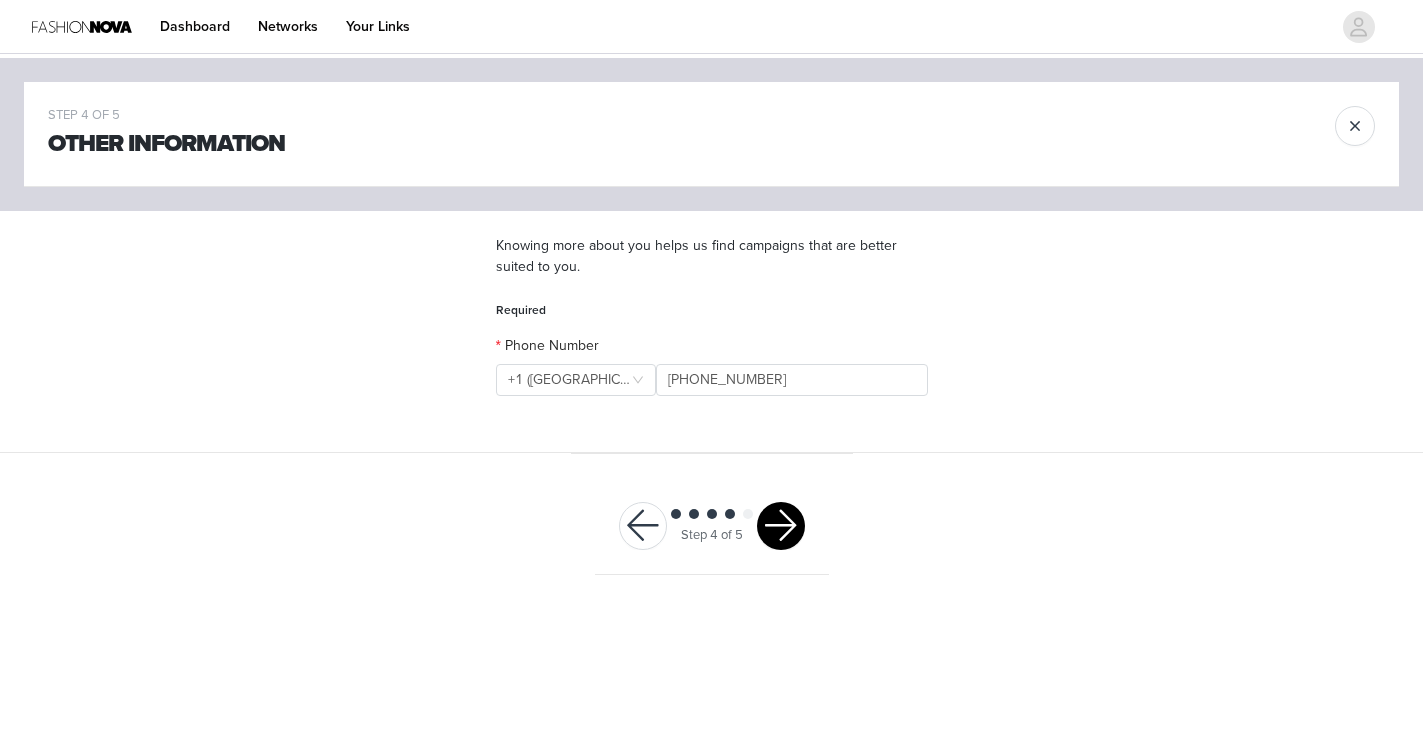 click at bounding box center (781, 526) 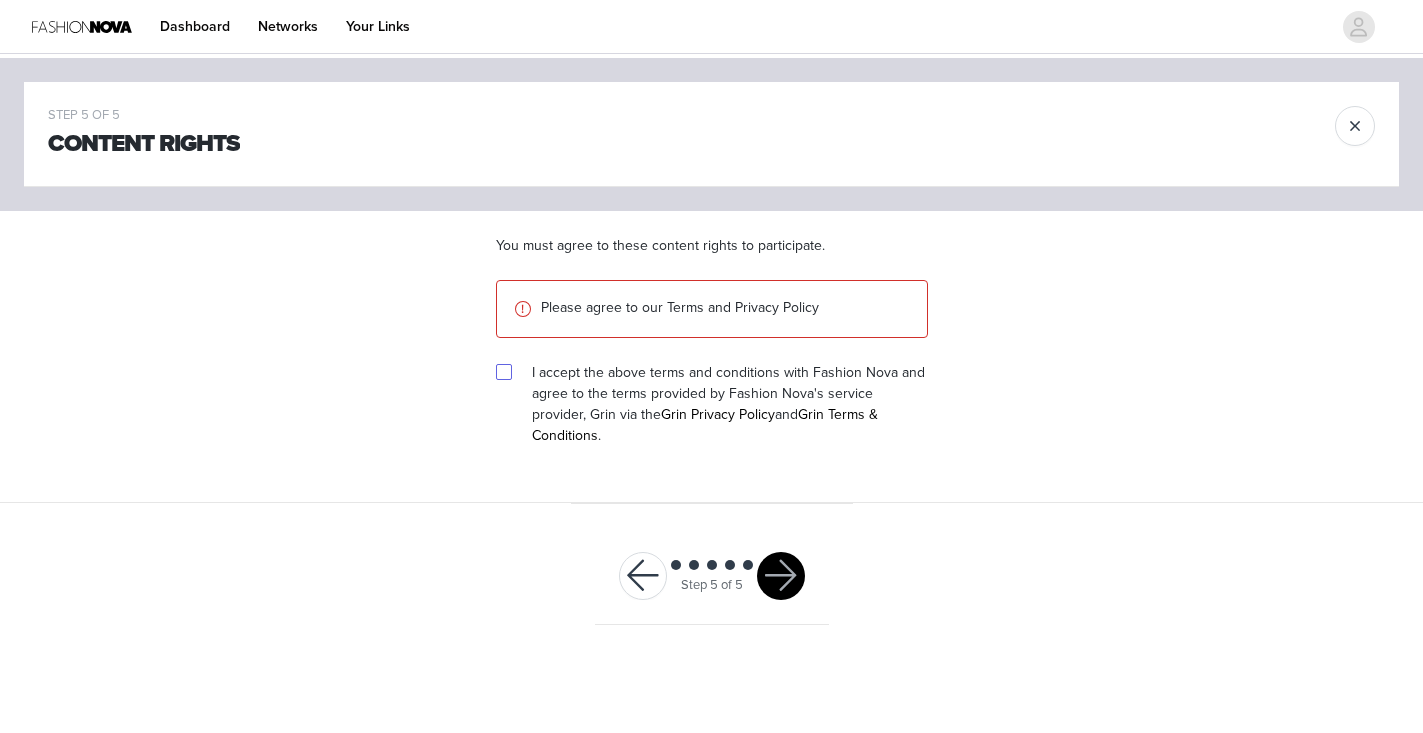 click at bounding box center [503, 371] 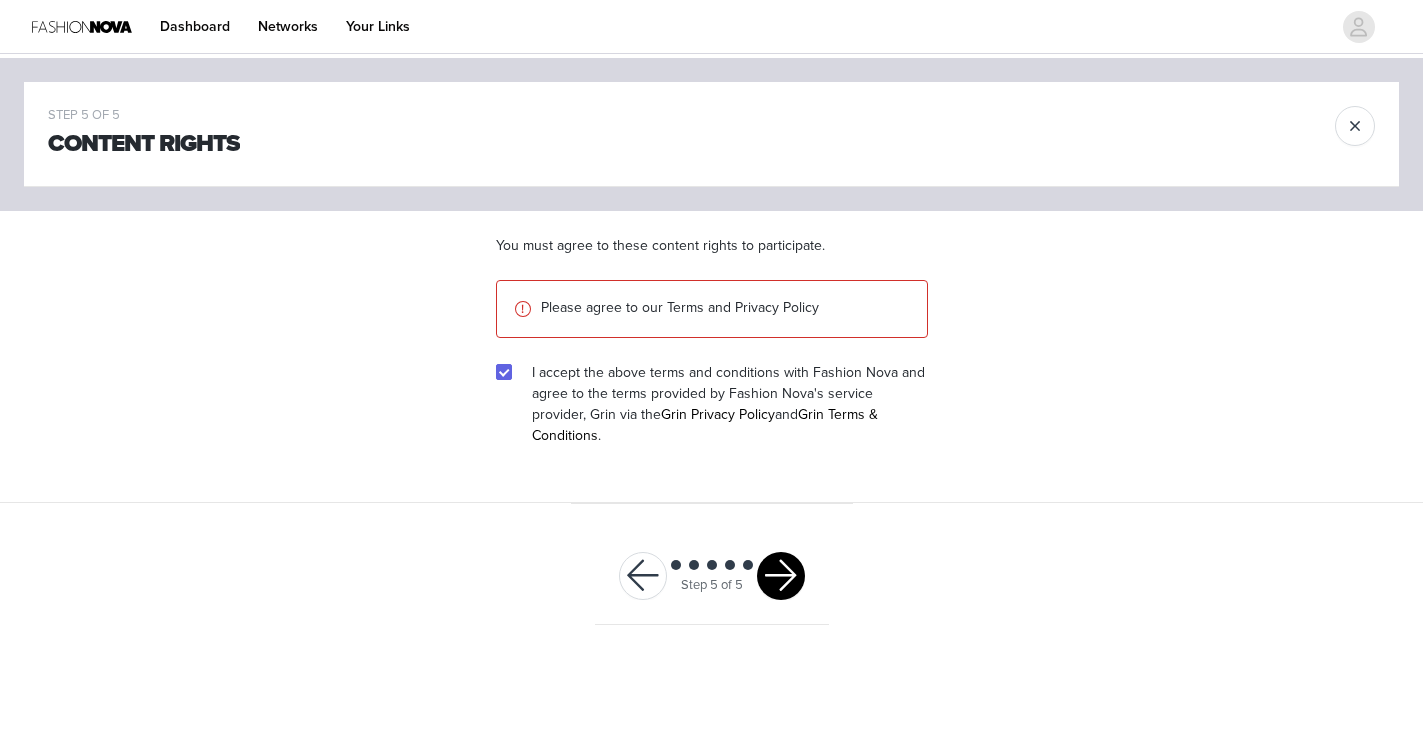 click at bounding box center (781, 576) 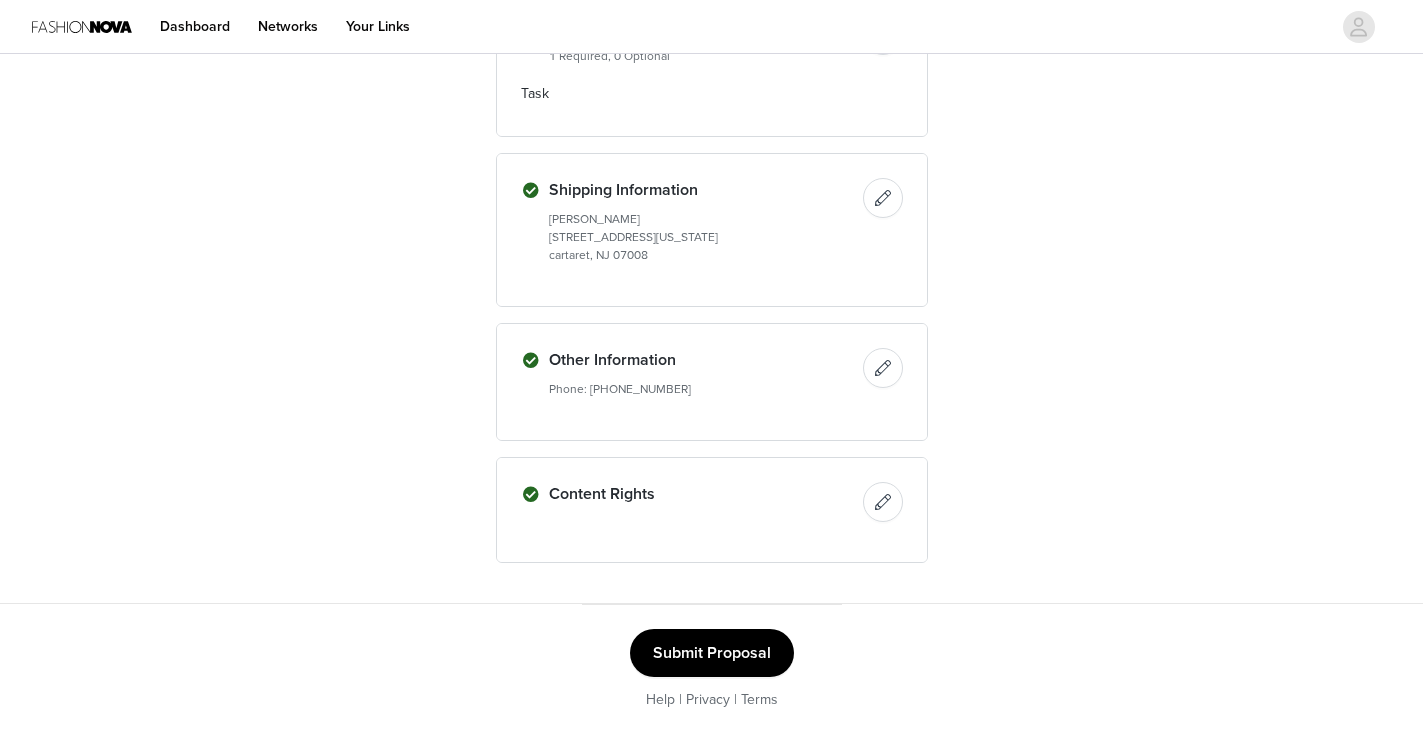 scroll, scrollTop: 2484, scrollLeft: 0, axis: vertical 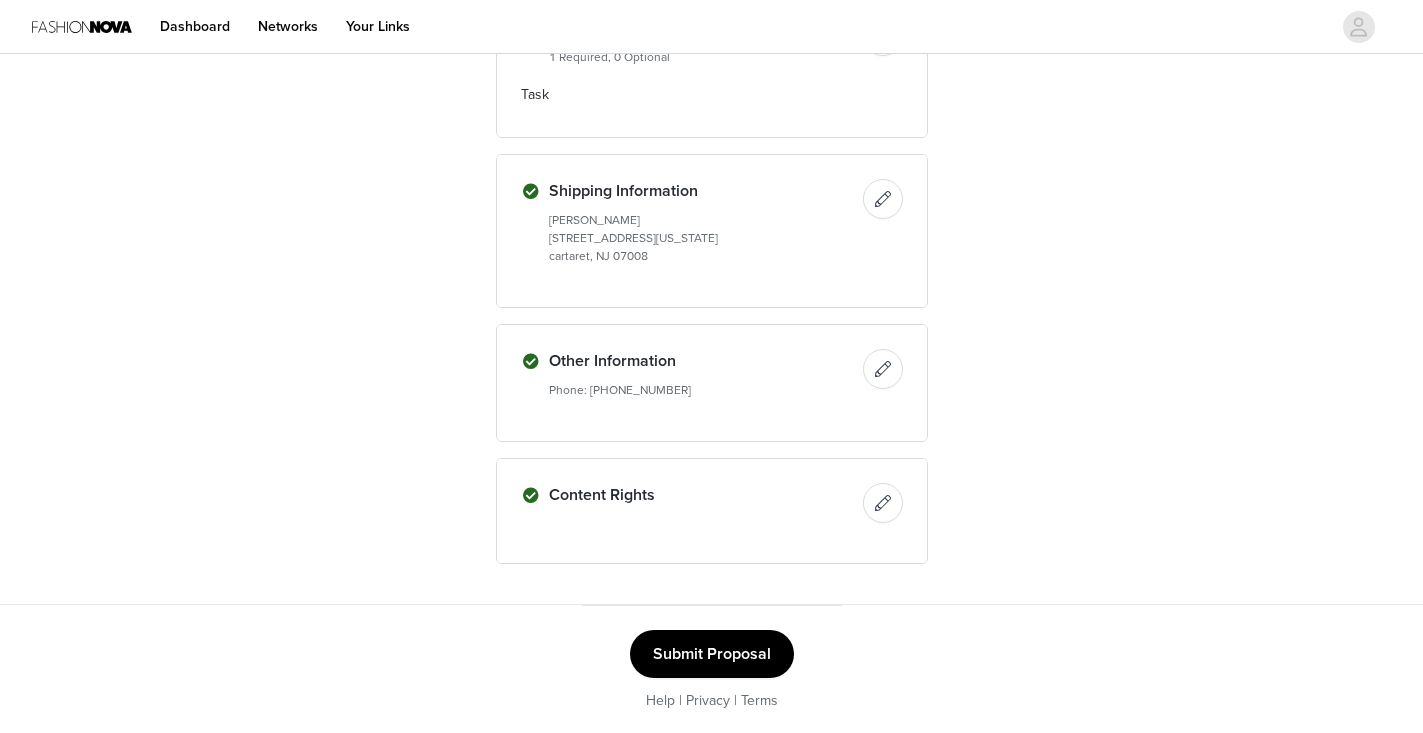 click on "Submit Proposal" at bounding box center (712, 654) 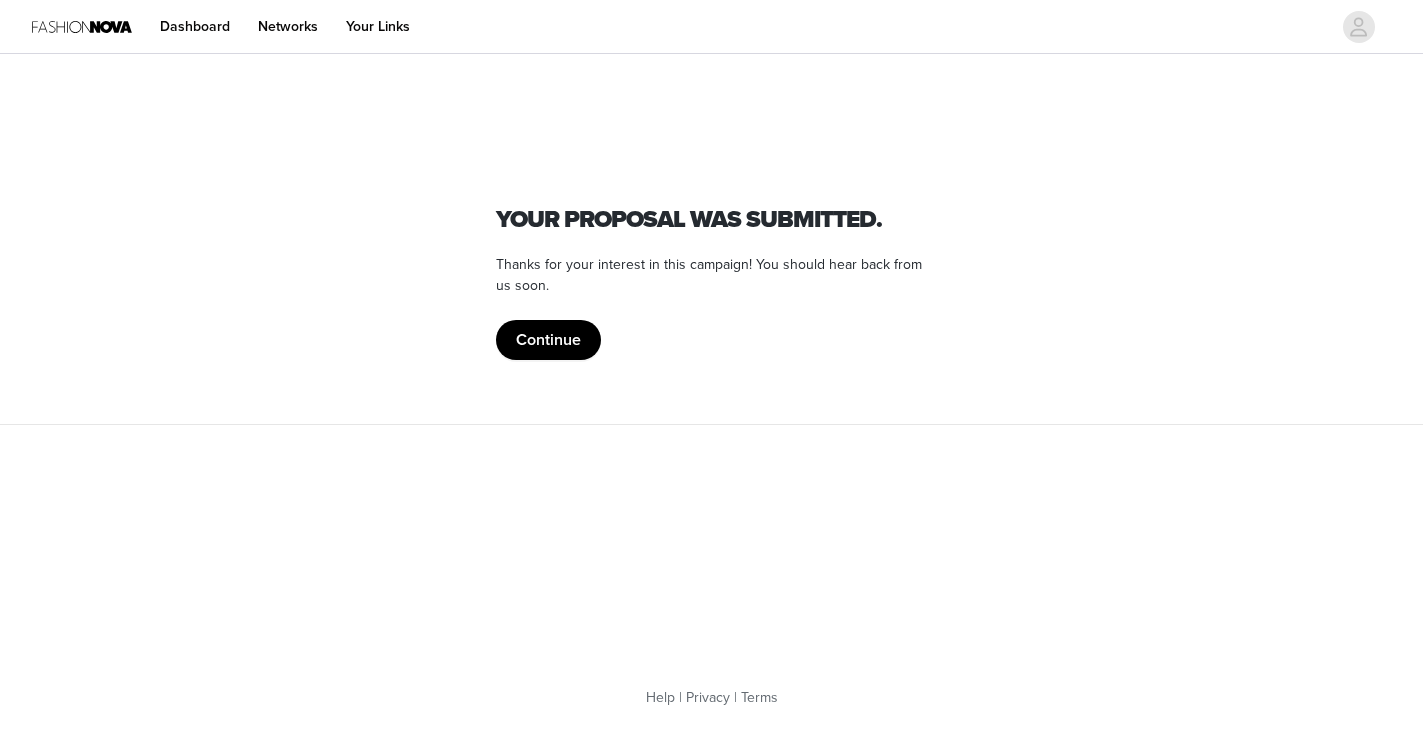scroll, scrollTop: 0, scrollLeft: 0, axis: both 